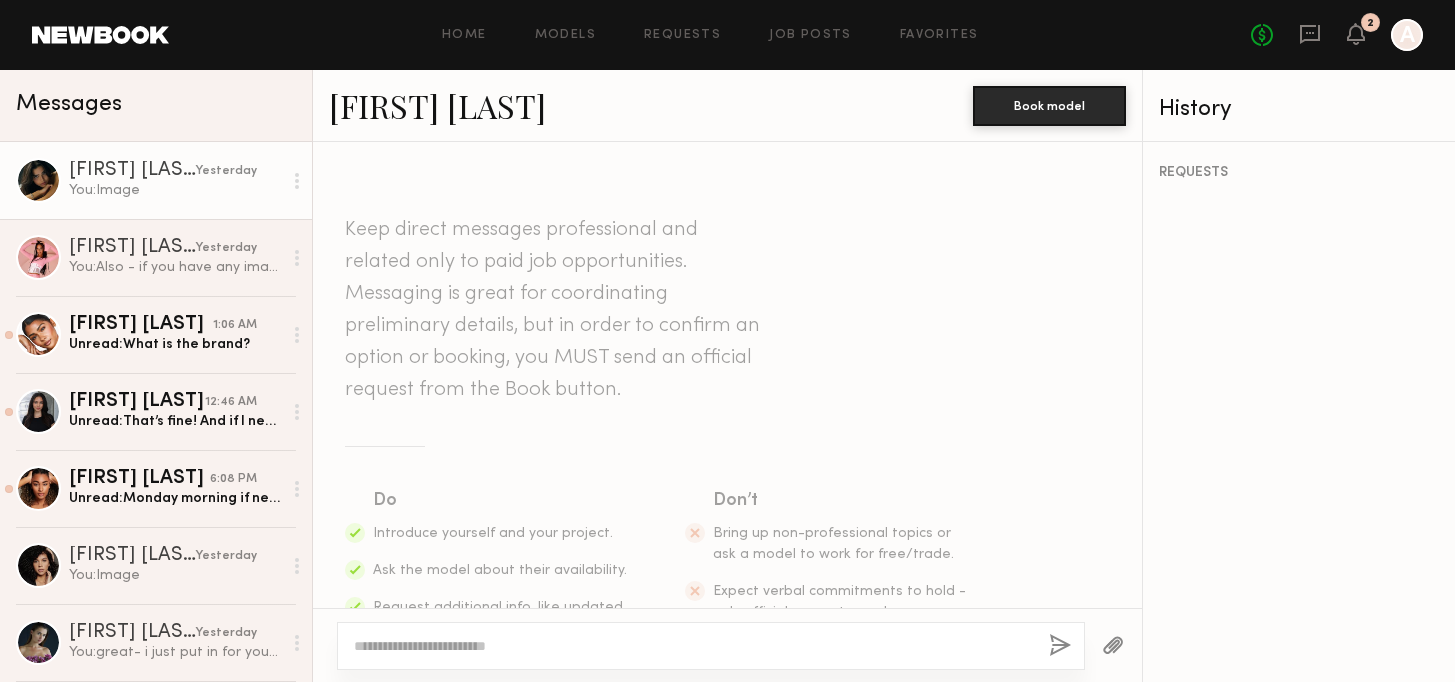 scroll, scrollTop: 0, scrollLeft: 0, axis: both 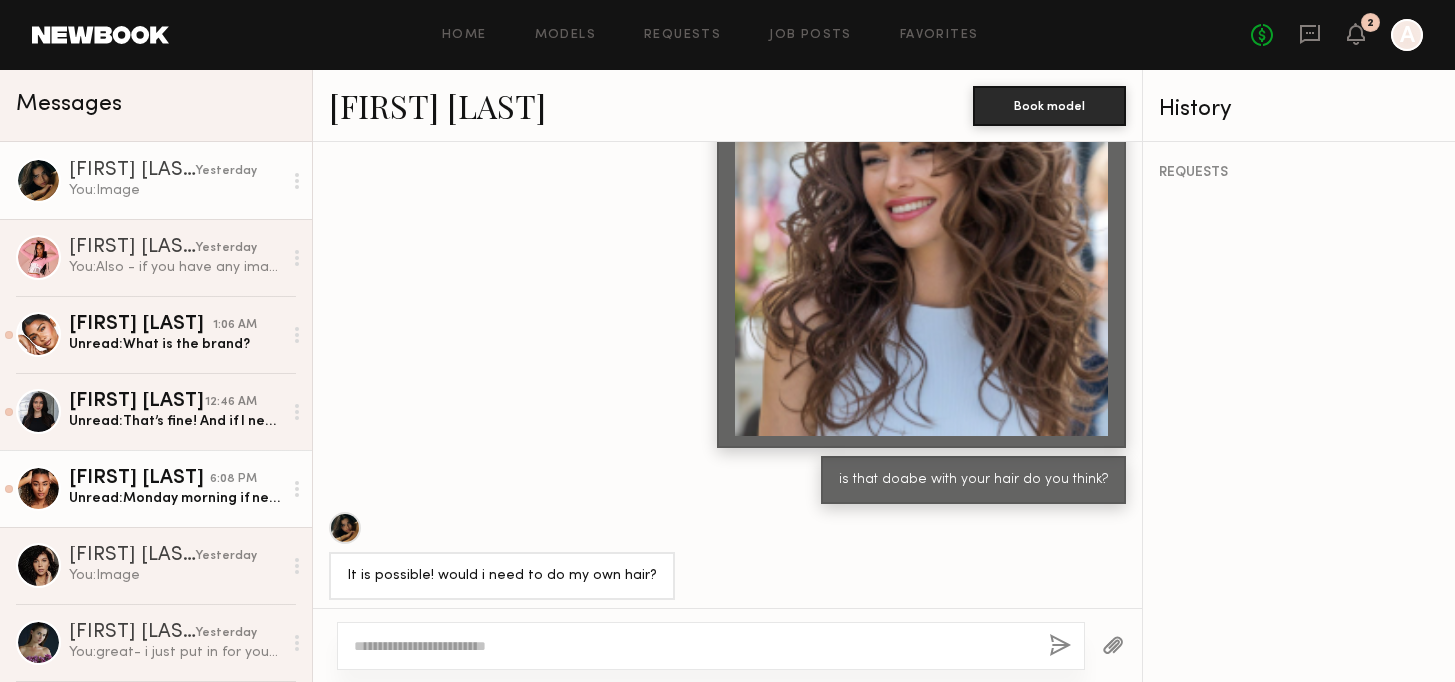 click on "Unread:  Monday morning if needed!" 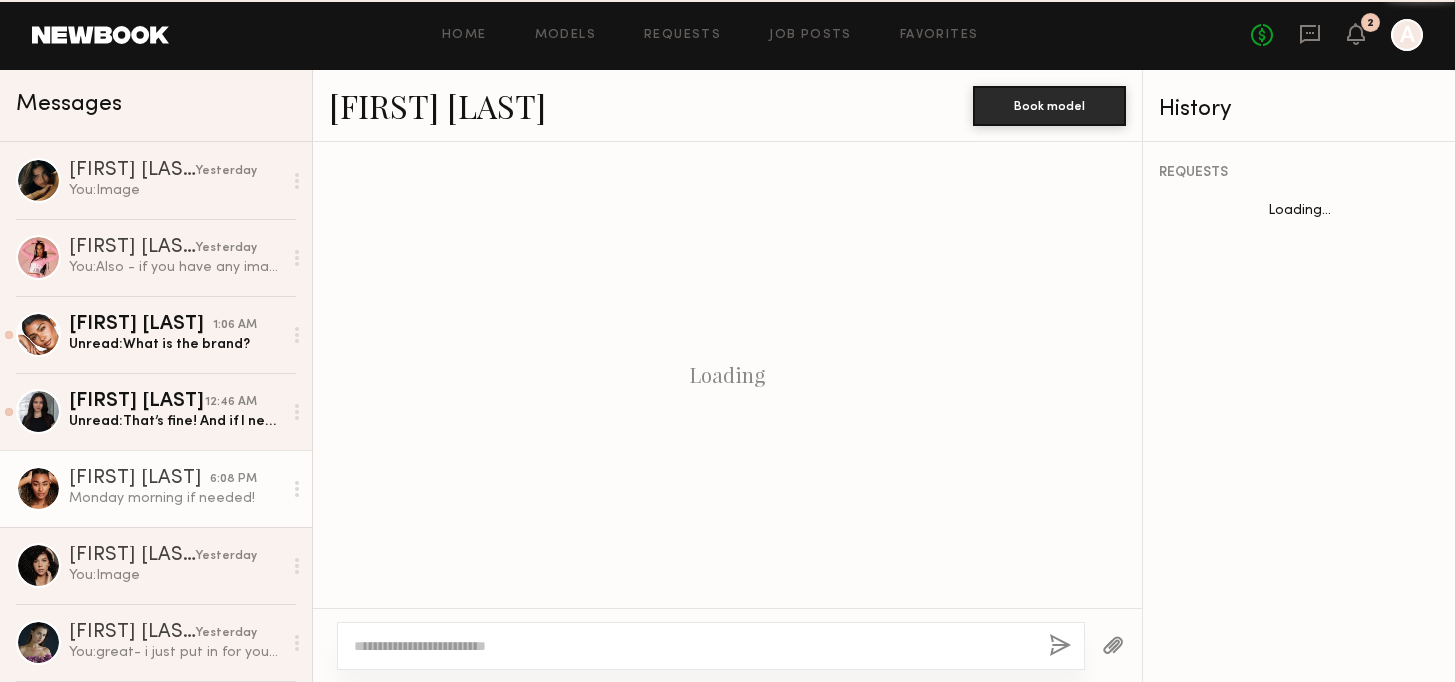 scroll, scrollTop: 925, scrollLeft: 0, axis: vertical 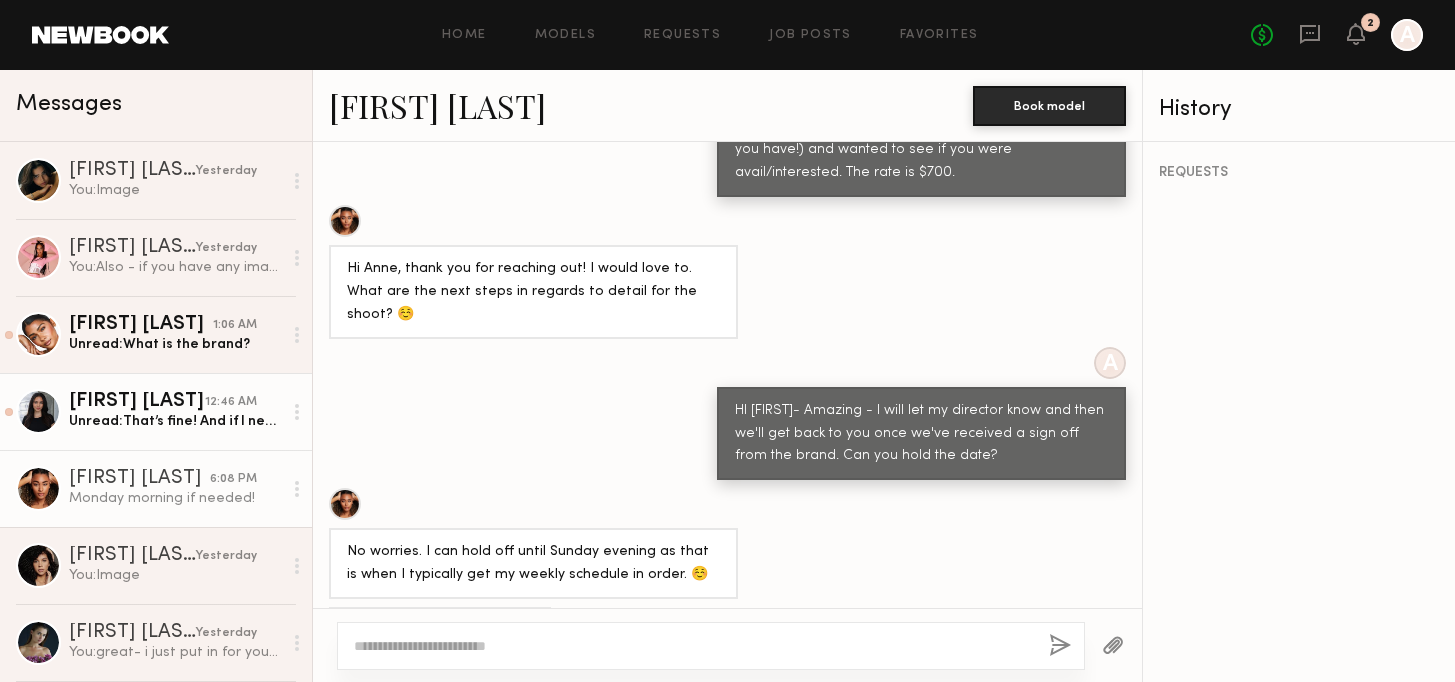 click on "Unread:  That’s fine! And if I need to get my nails done will you guys cover that or will you just bring Press ons?" 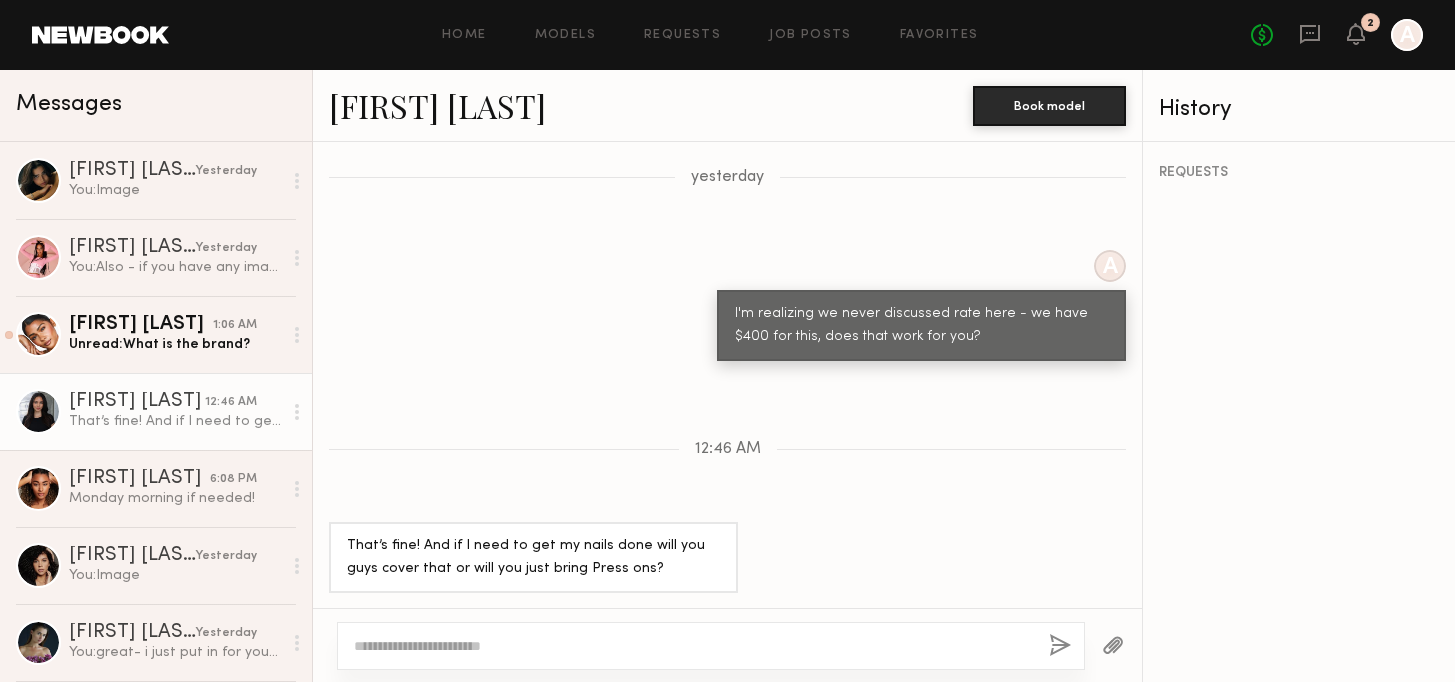 scroll, scrollTop: 1296, scrollLeft: 0, axis: vertical 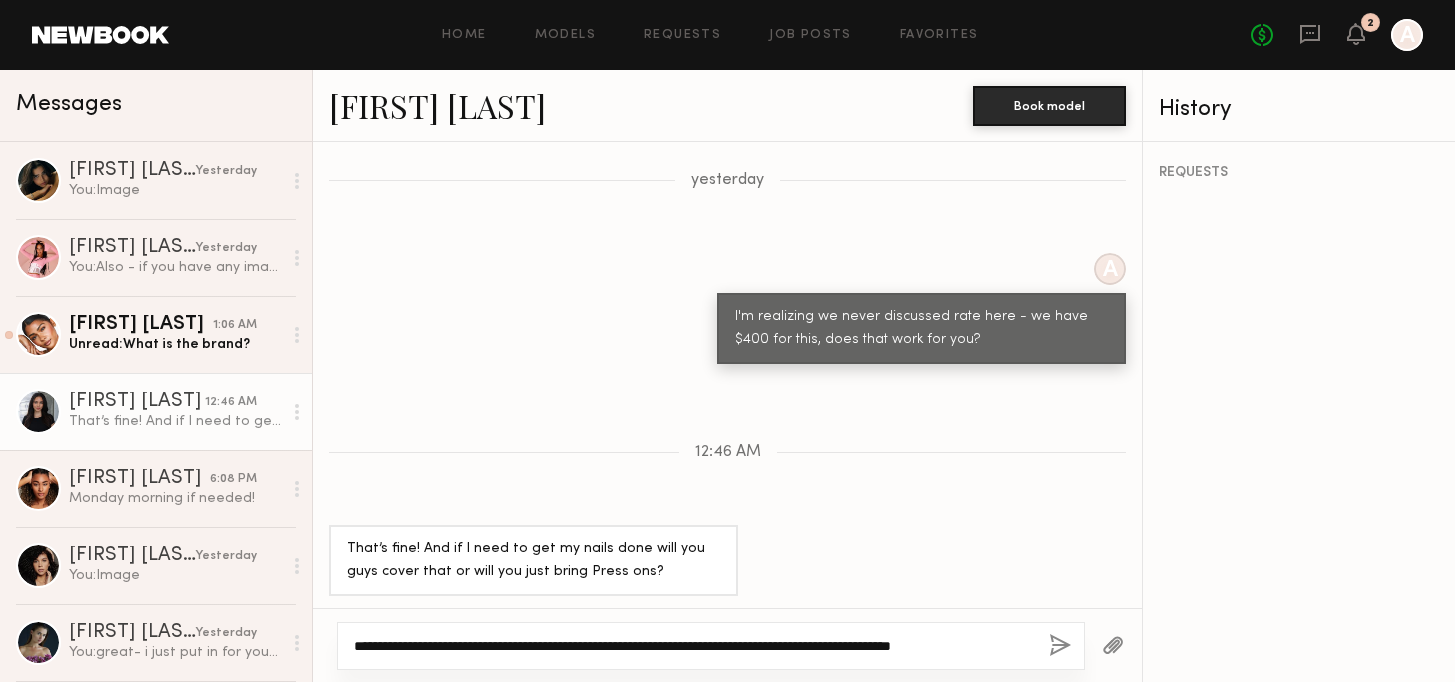 click on "**********" 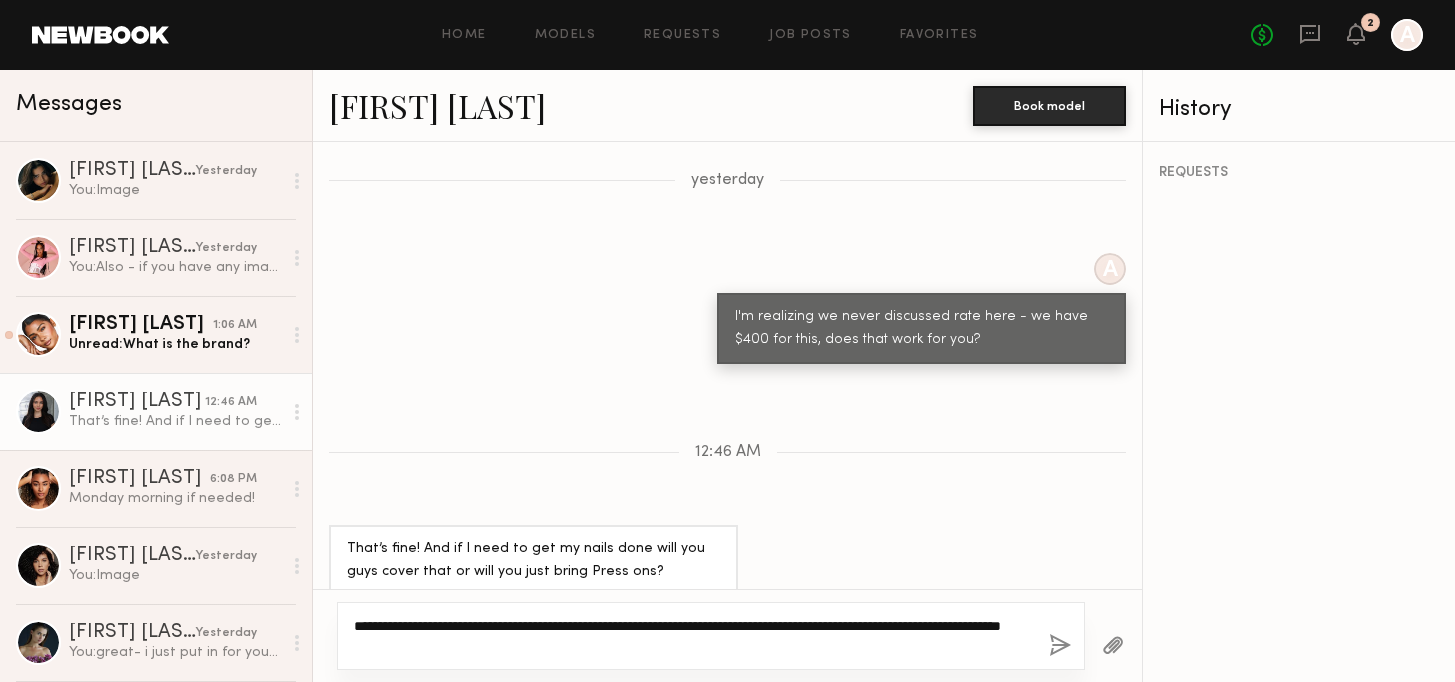 type on "**********" 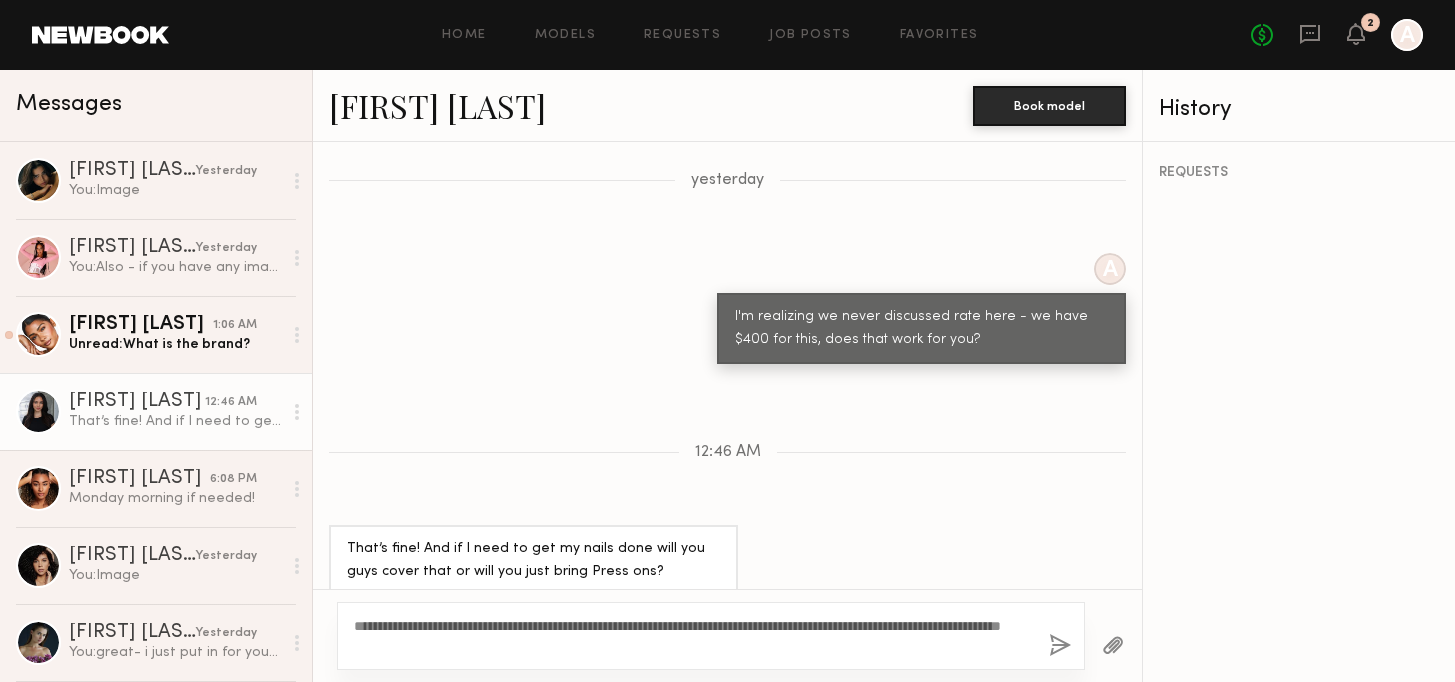click 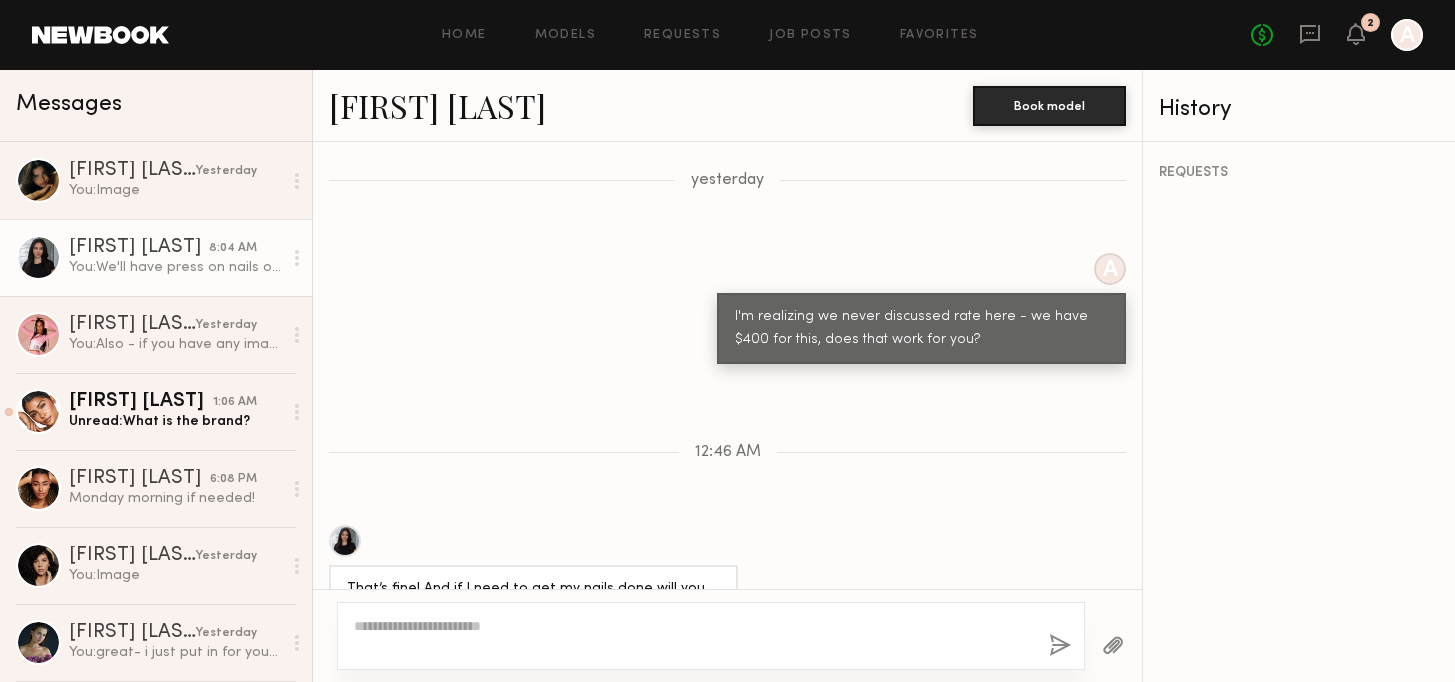 scroll, scrollTop: 1590, scrollLeft: 0, axis: vertical 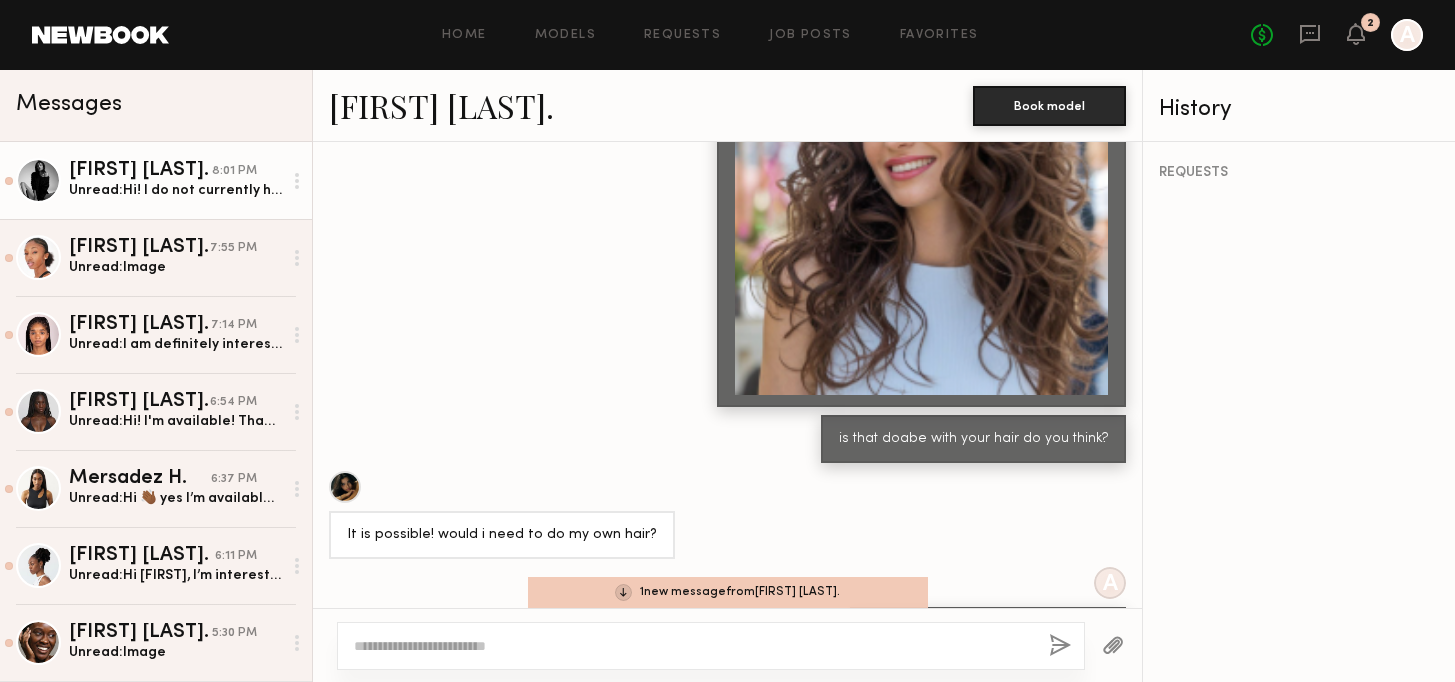 click on "Unread:  Hi!
I do not currently have braids" 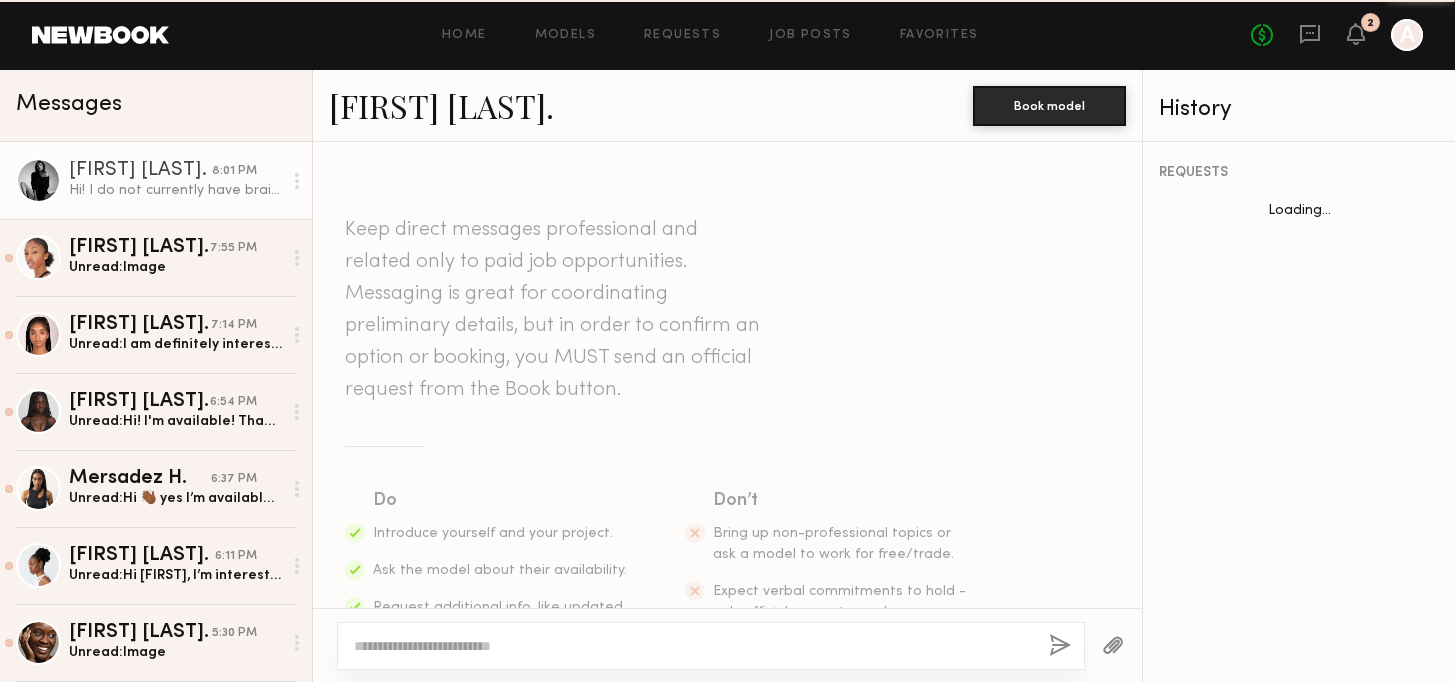 scroll, scrollTop: 1950, scrollLeft: 0, axis: vertical 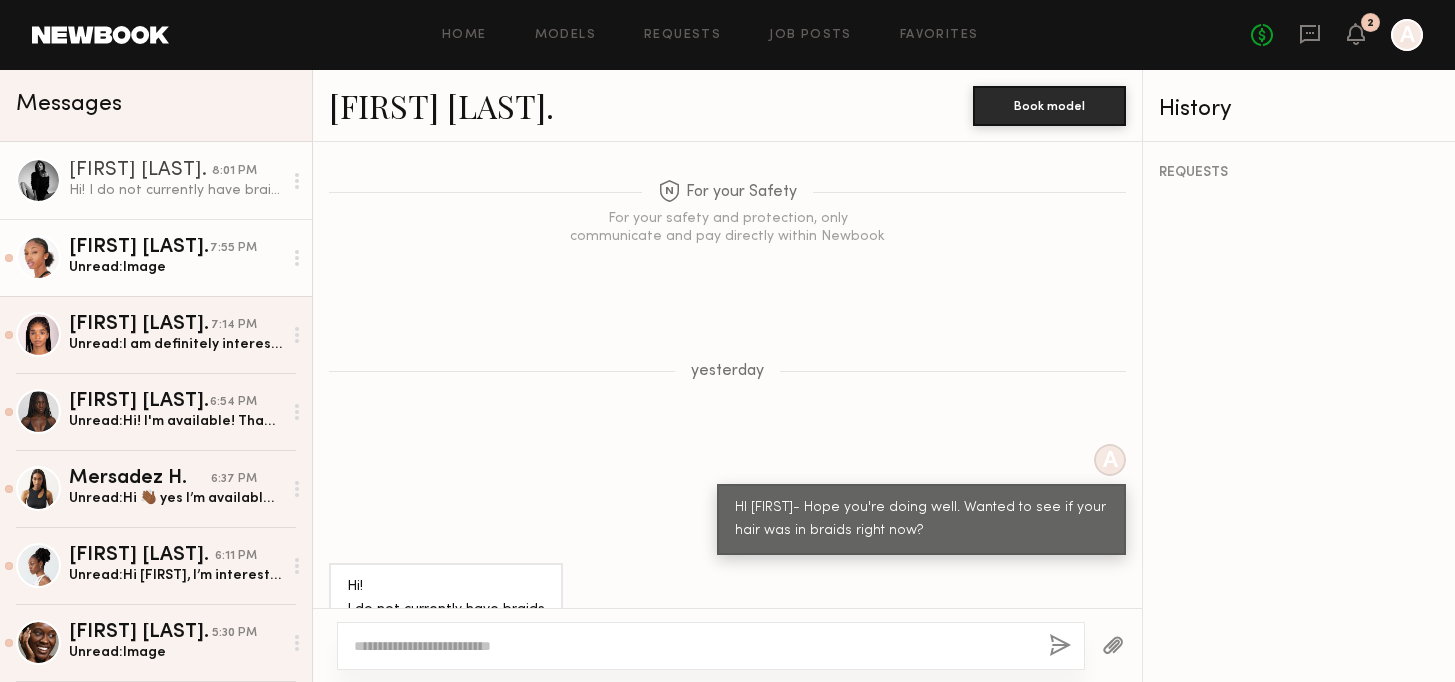 click on "Ericka T." 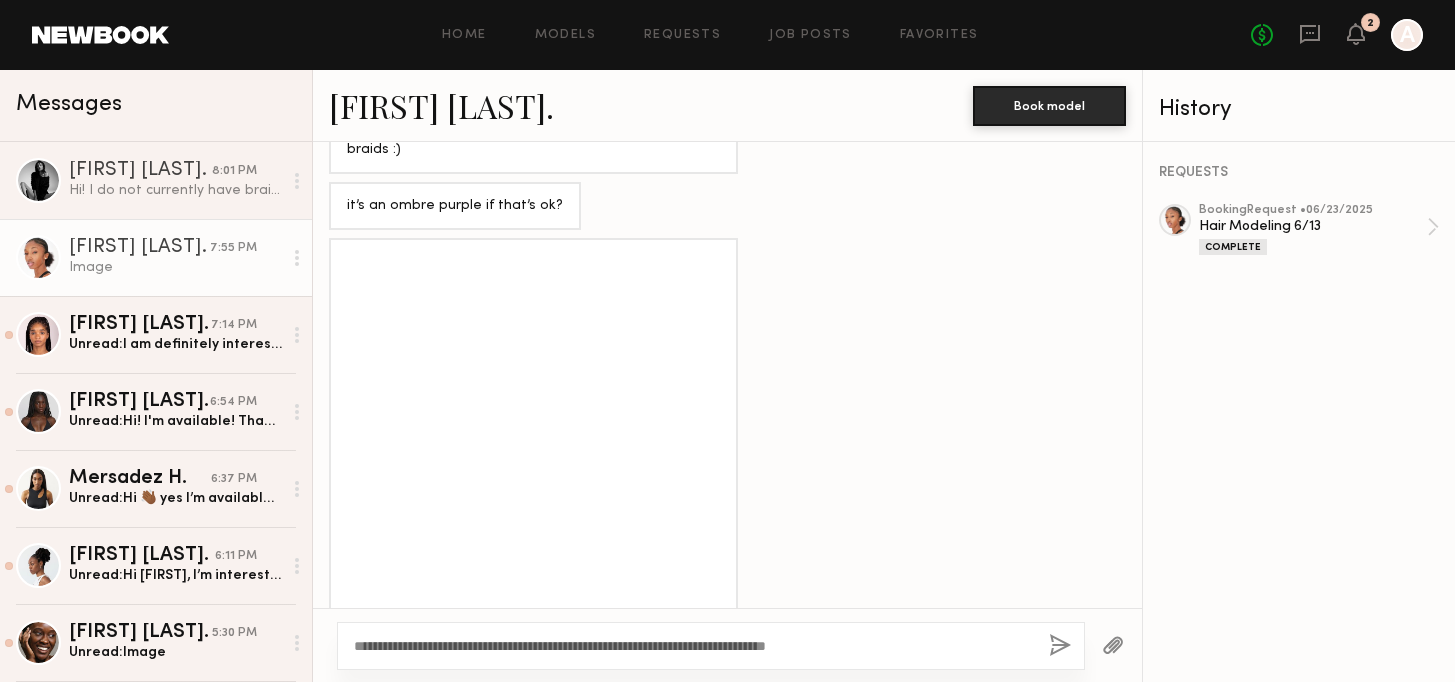scroll, scrollTop: 1827, scrollLeft: 0, axis: vertical 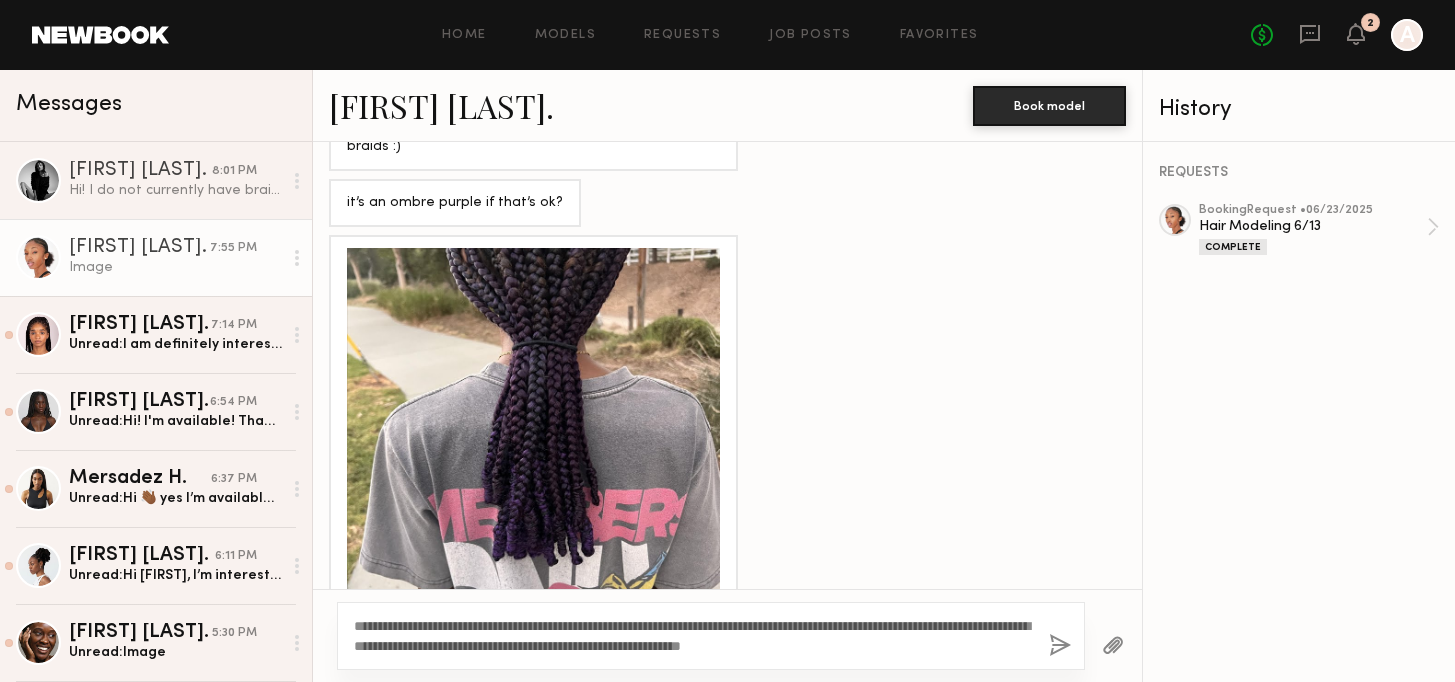 click on "**********" 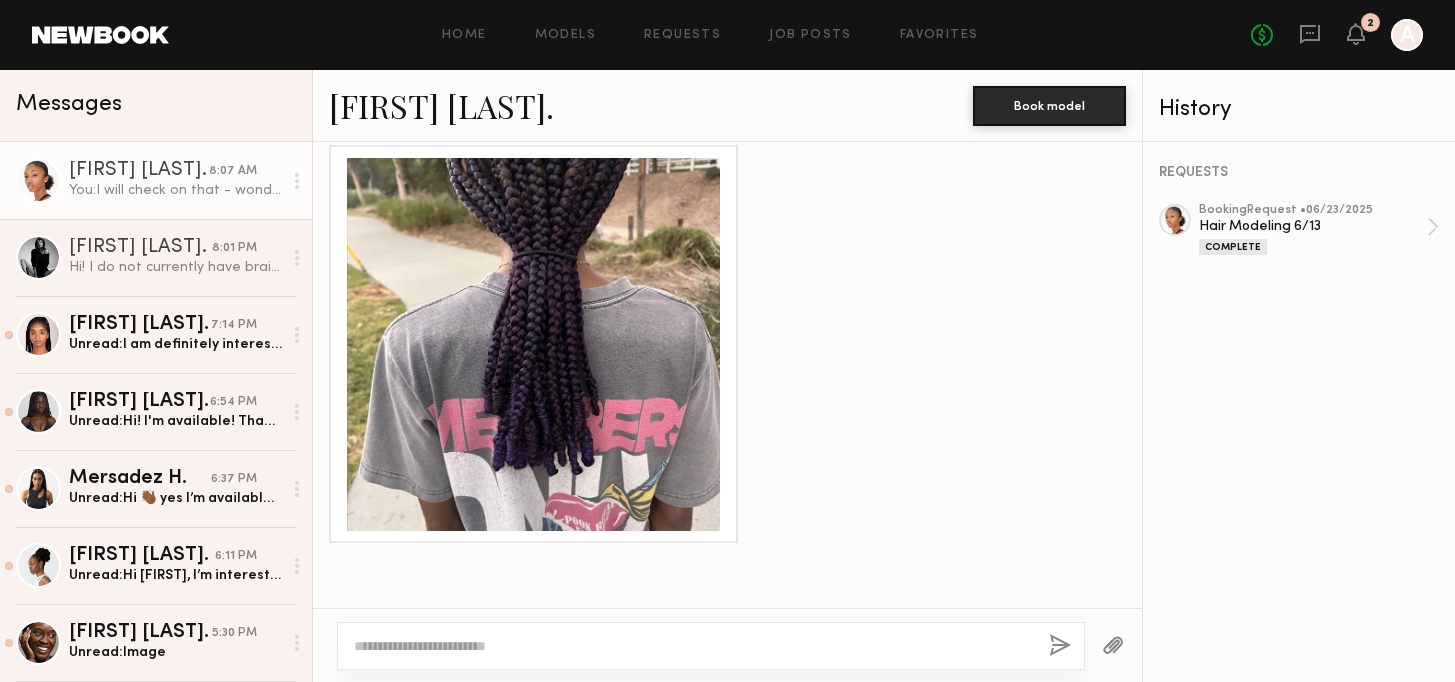 scroll, scrollTop: 1913, scrollLeft: 0, axis: vertical 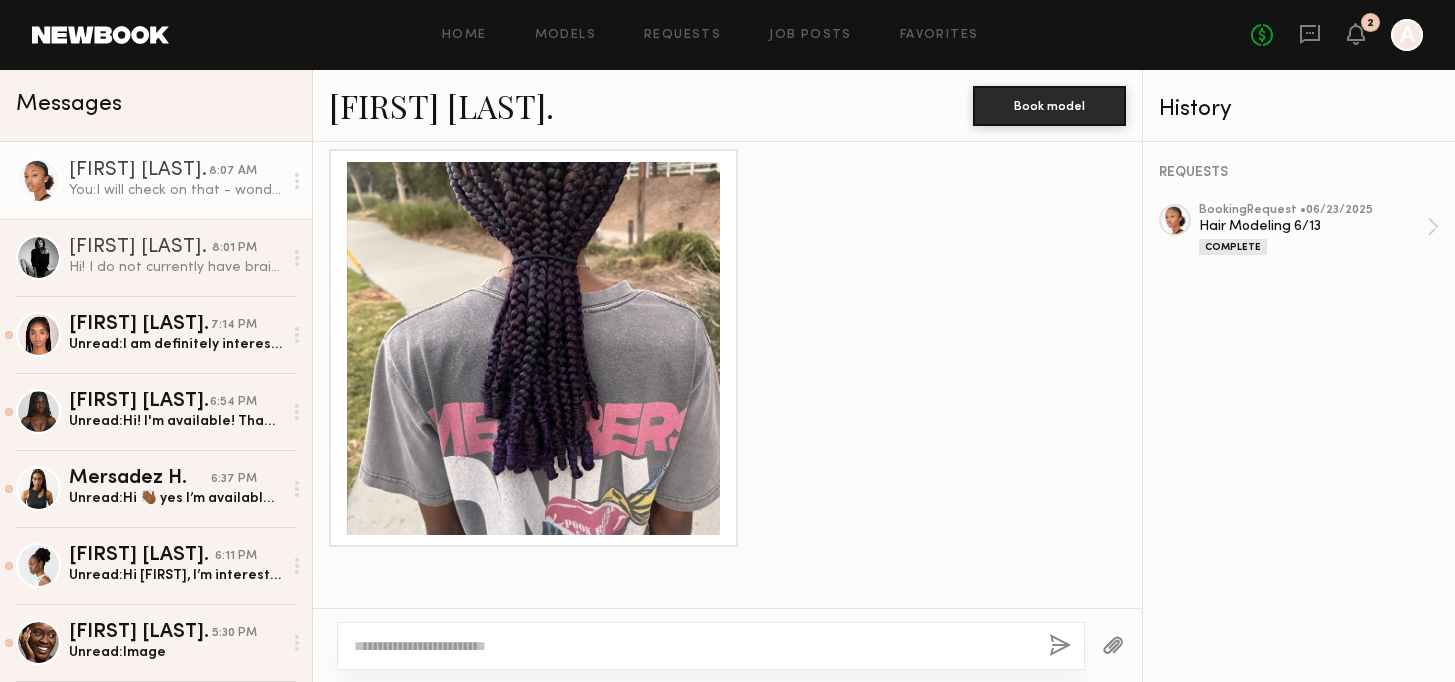type 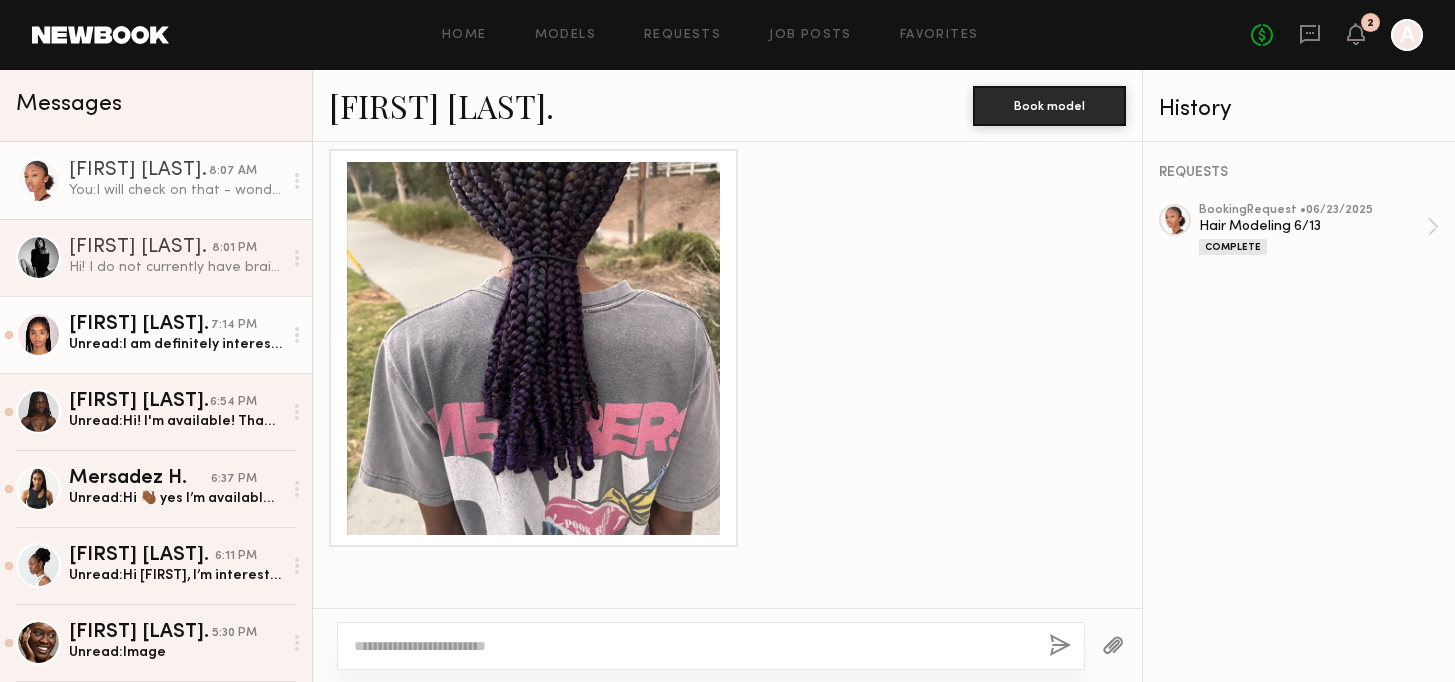 click on "[FIRST] [LAST]" 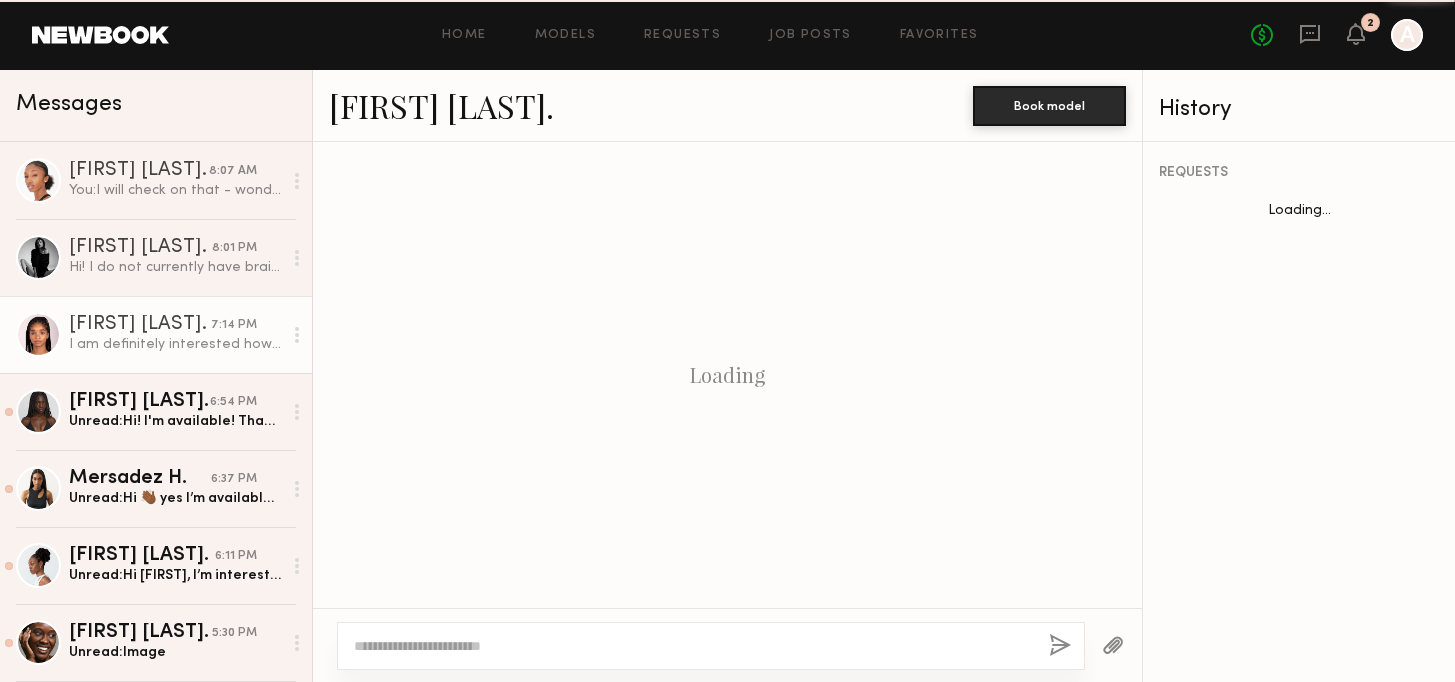 scroll, scrollTop: 710, scrollLeft: 0, axis: vertical 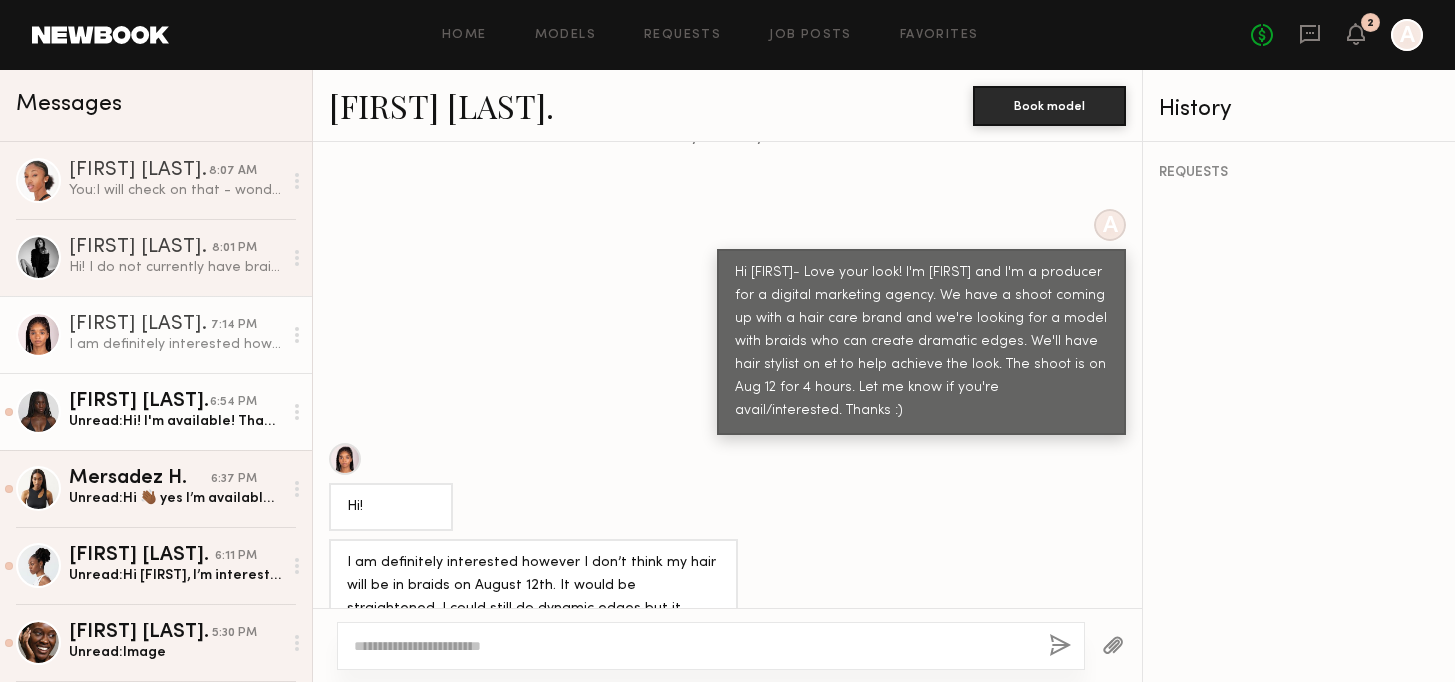click on "[FIRST] [LAST]" 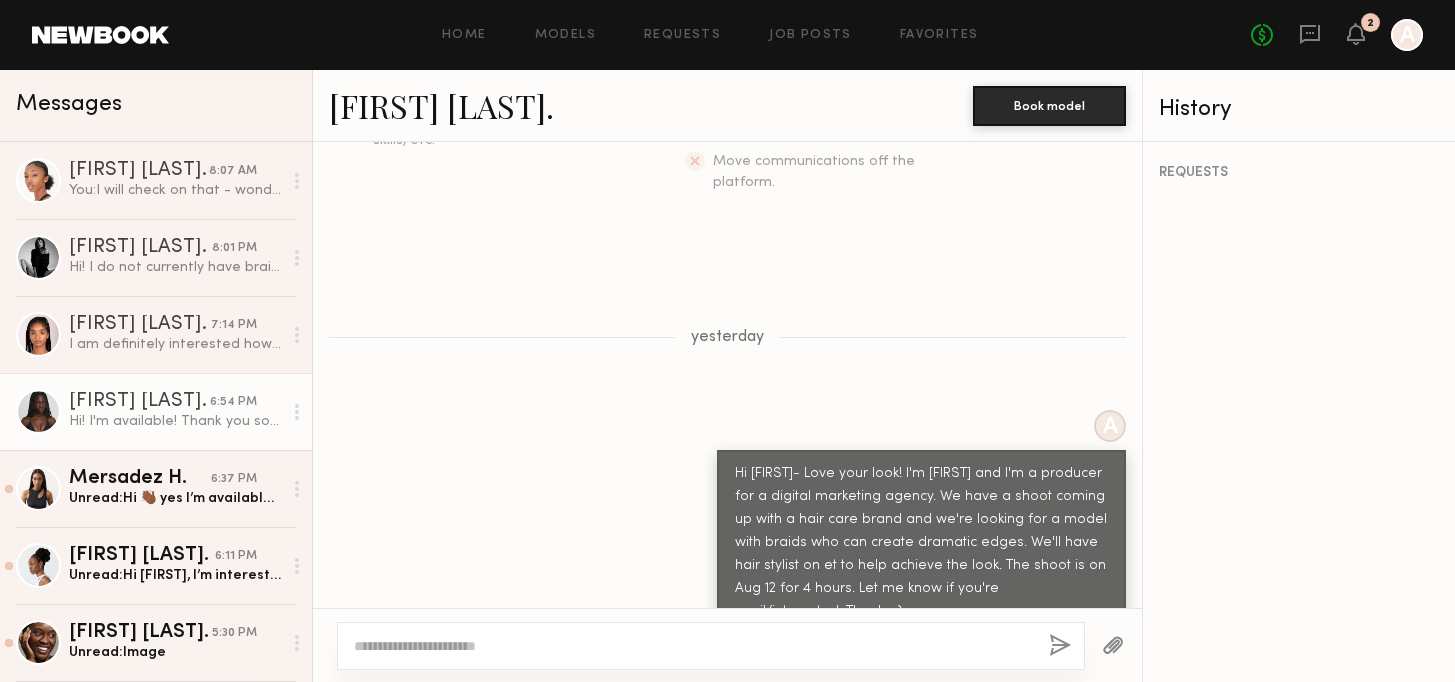 scroll, scrollTop: 510, scrollLeft: 0, axis: vertical 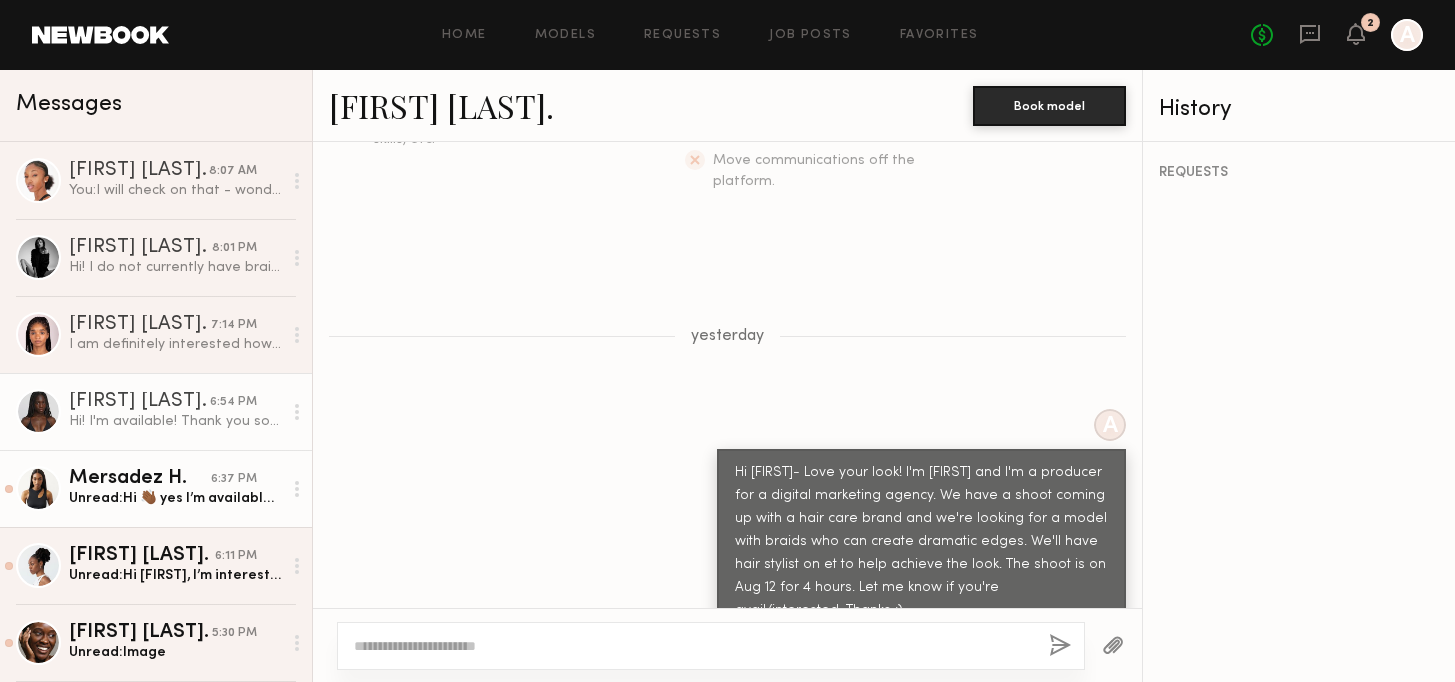 click on "Unread:  Hi 👋🏾 yes I’m available this sounds really cool definitely interested. Thank you" 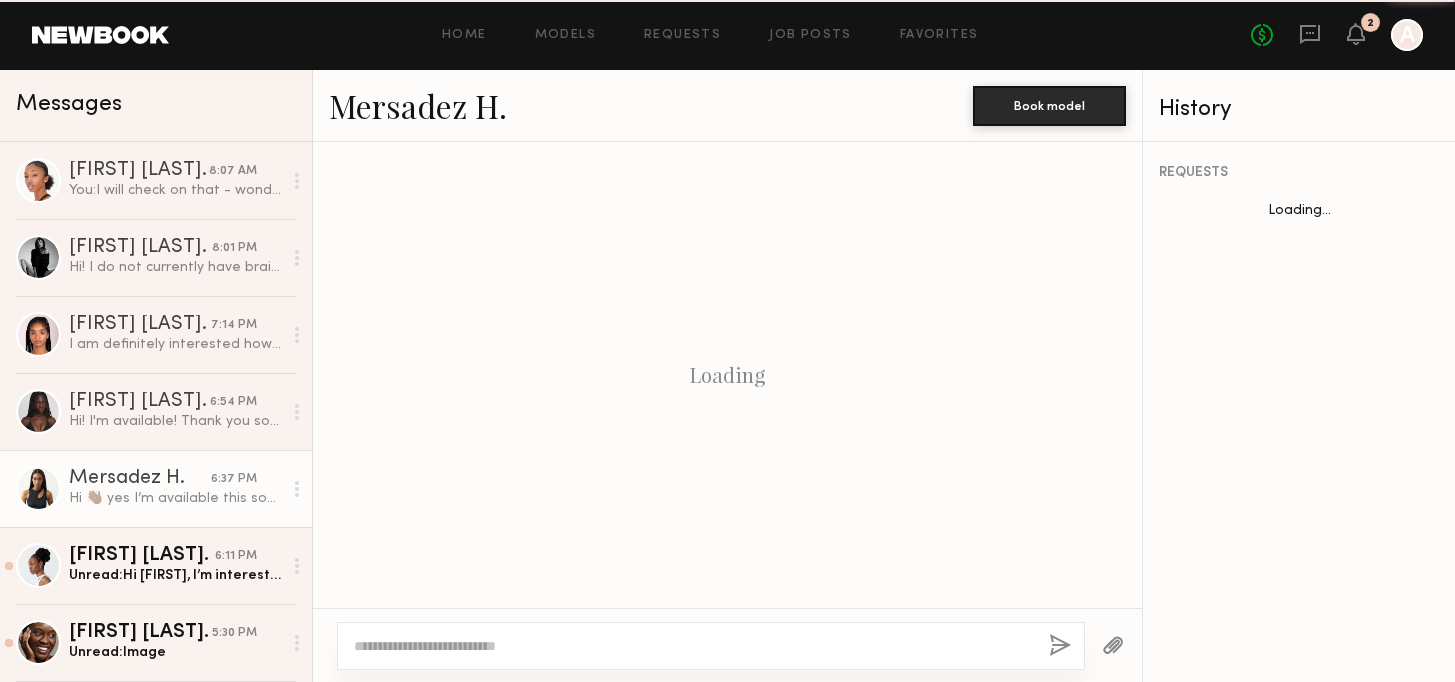scroll, scrollTop: 591, scrollLeft: 0, axis: vertical 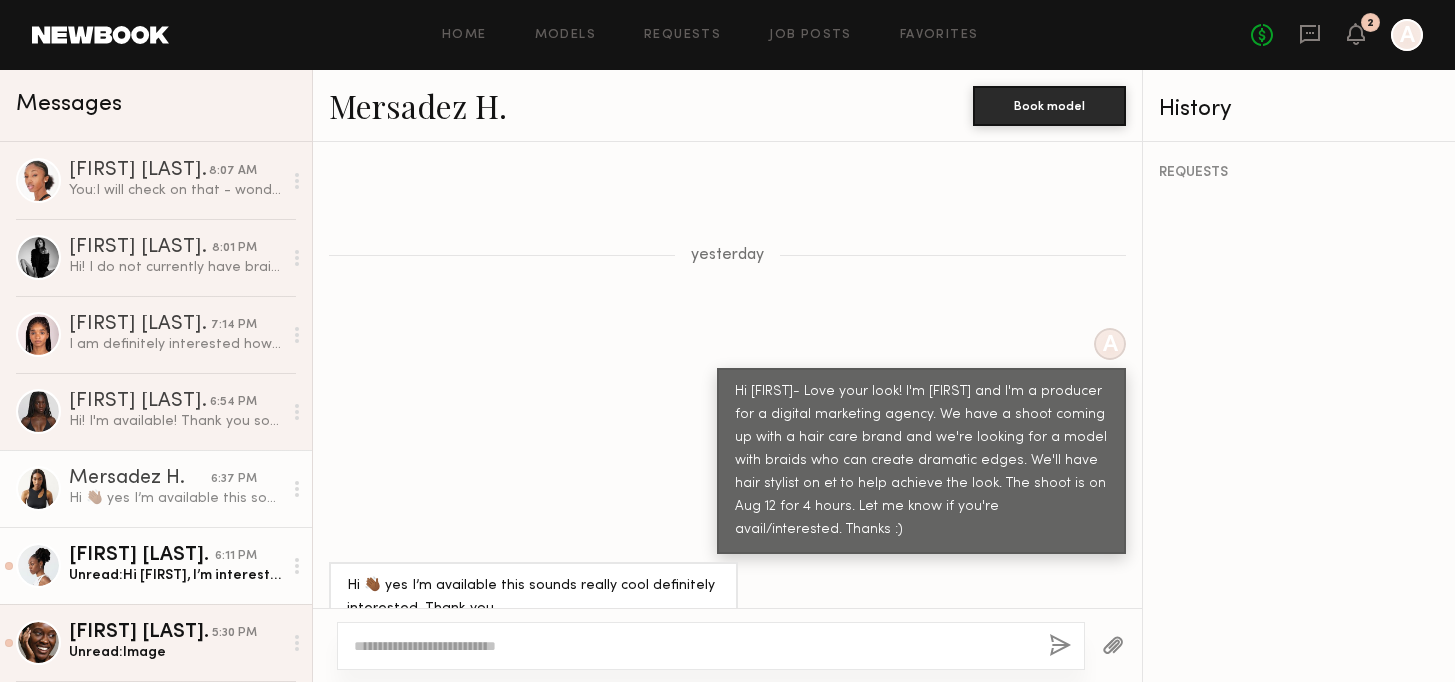 click on "Unread:  Hi Anne, I’m interested, available, and would love to learn more. I currently have my hair in locs (see my digitals styled in a loc updo). Dramatic edges are doable with locs but just wanted to be transparent and give you a heads up. Let me know if you’re still interested. Thanks for reaching out!" 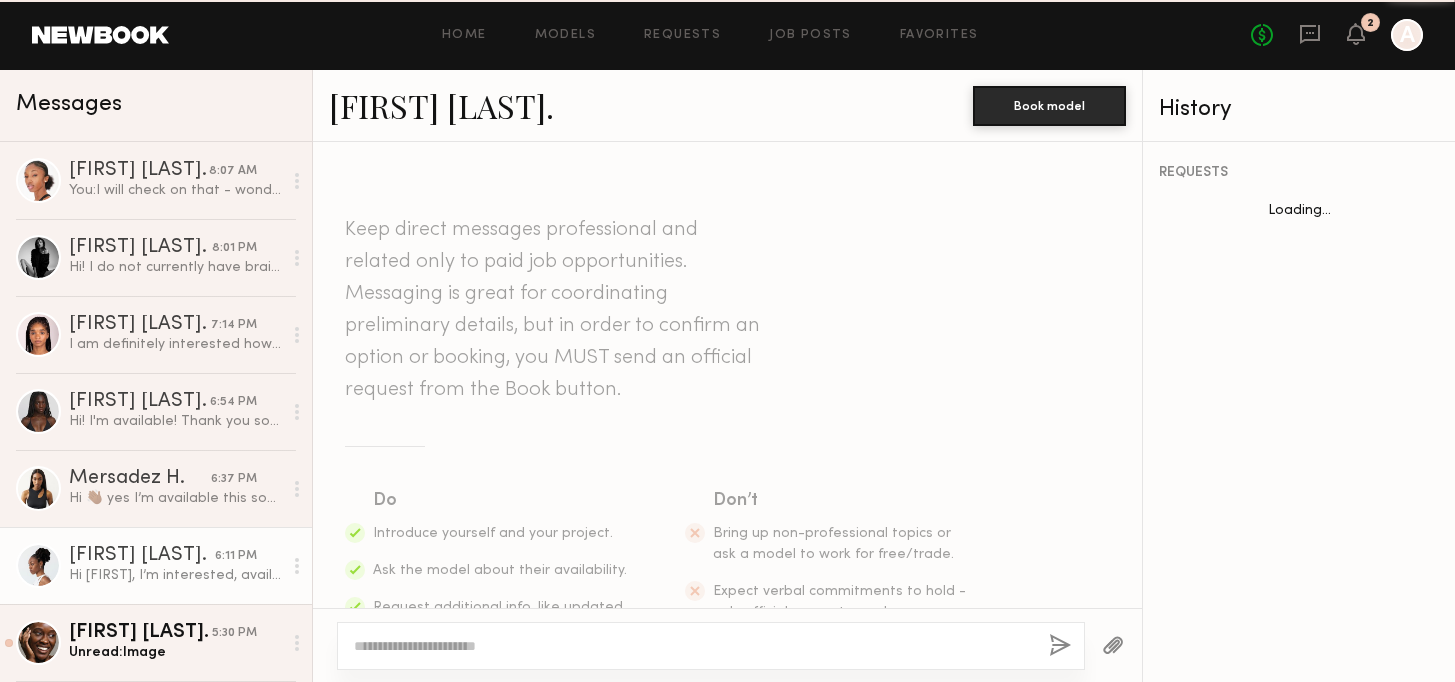 scroll, scrollTop: 660, scrollLeft: 0, axis: vertical 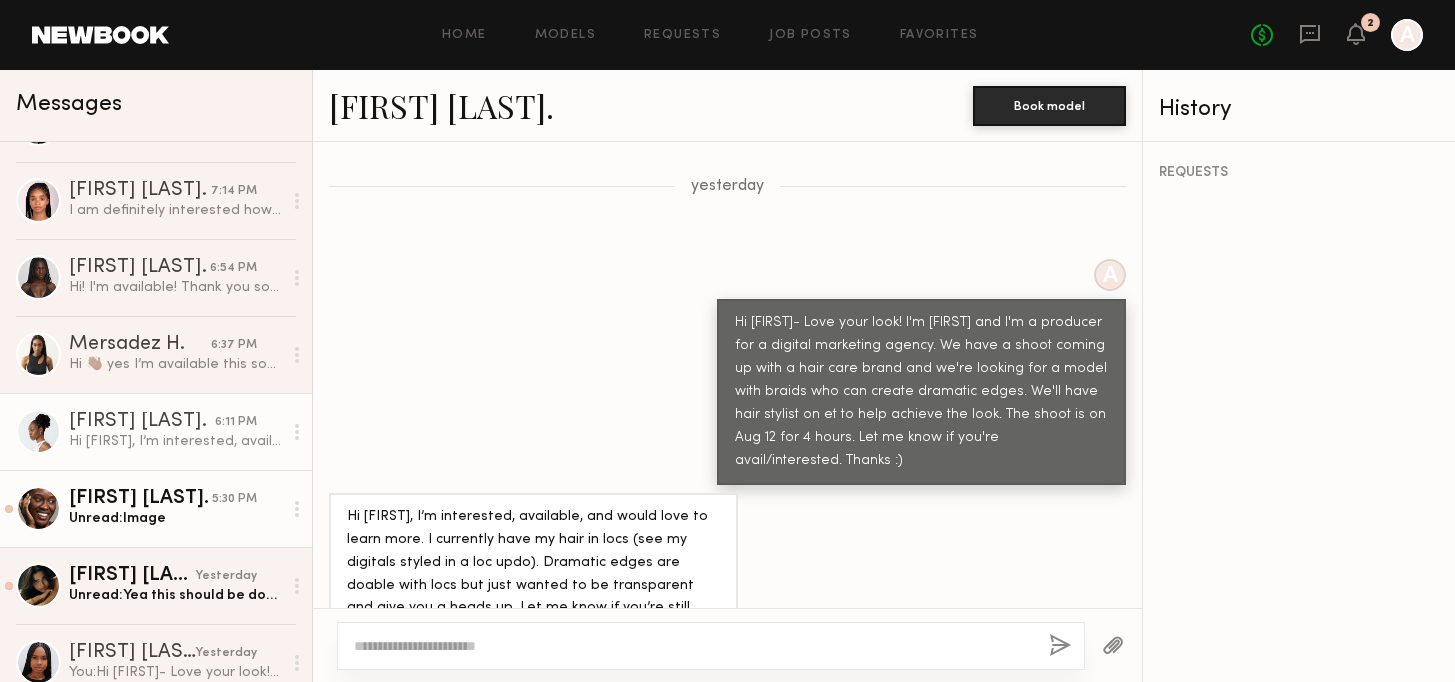 click on "Unread:  Image" 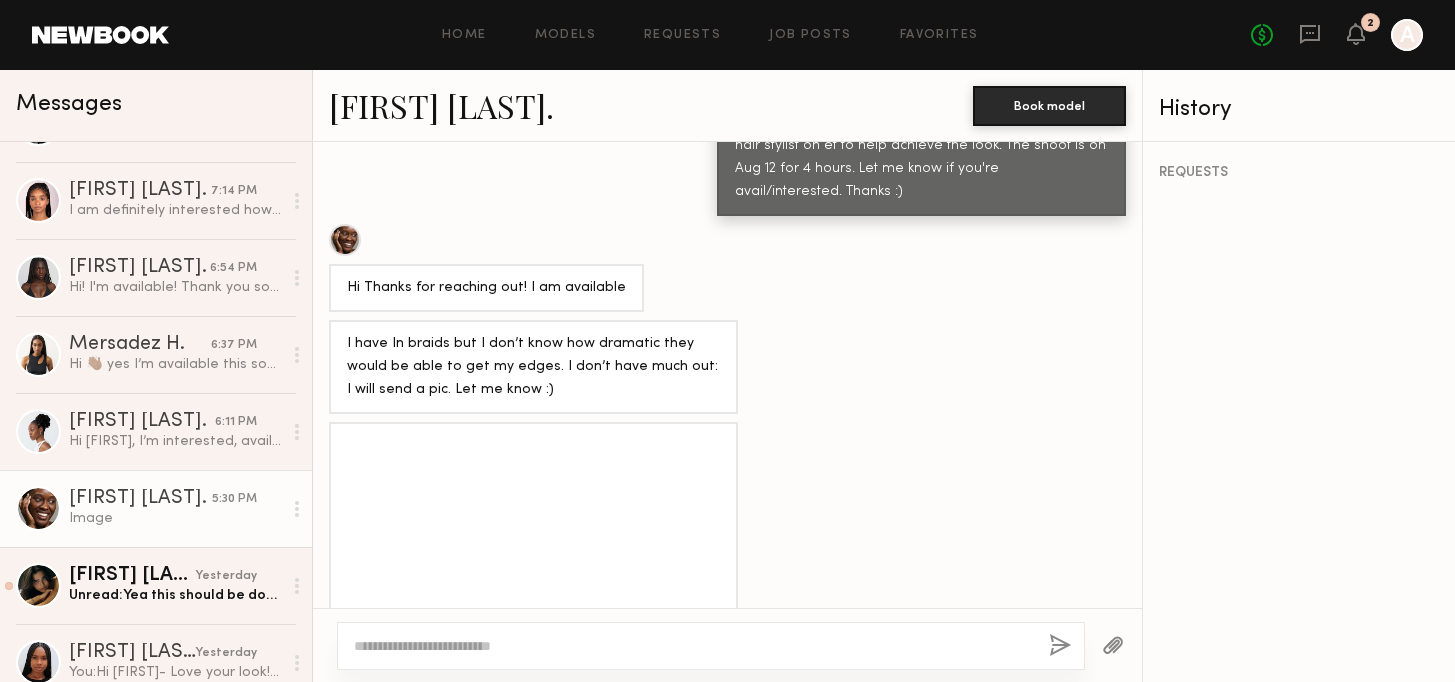 scroll, scrollTop: 2361, scrollLeft: 0, axis: vertical 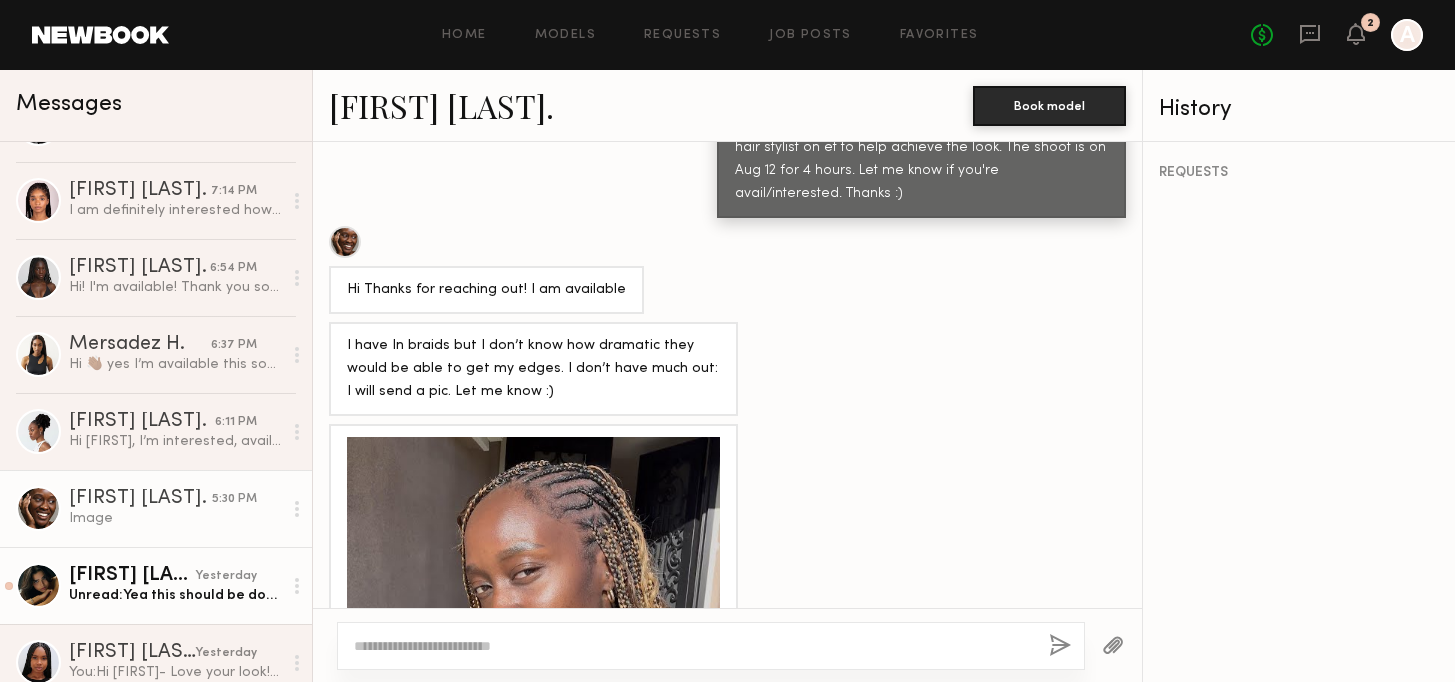 click on "Unread:  Yea this should be doable then !" 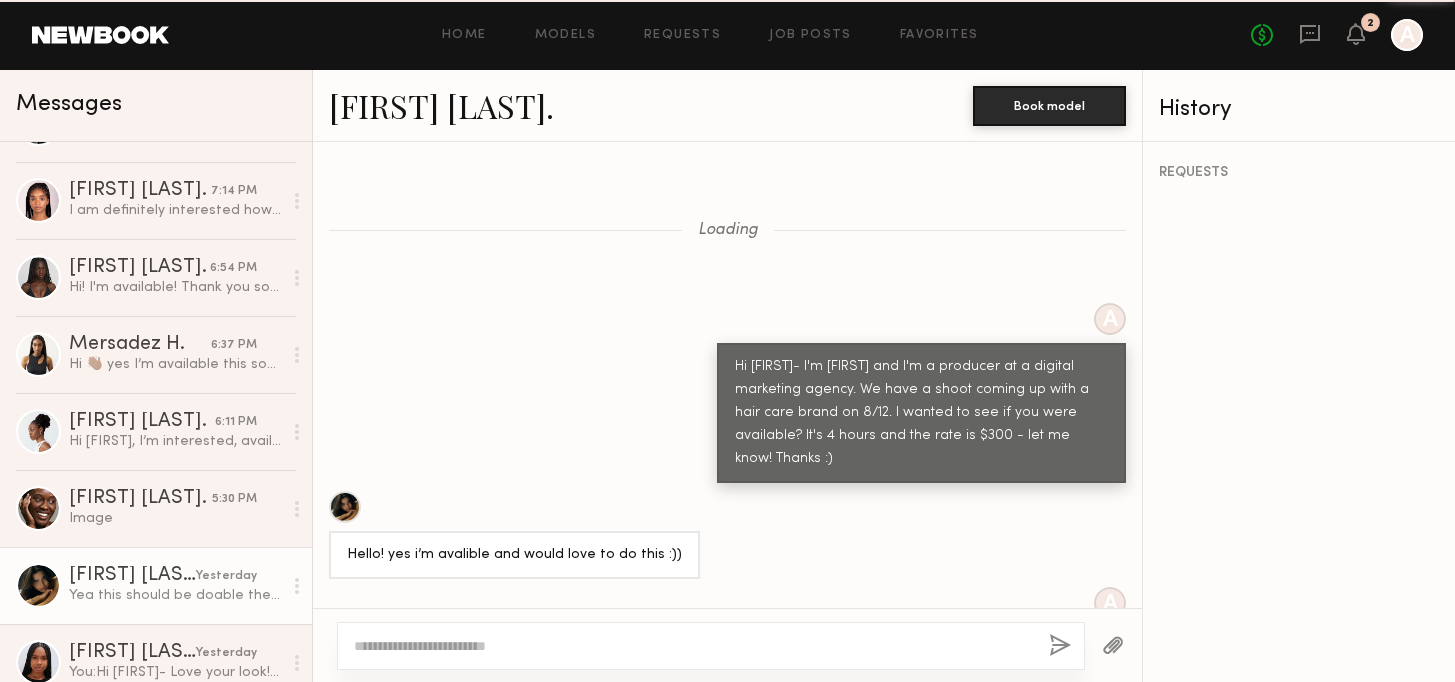 scroll, scrollTop: 1627, scrollLeft: 0, axis: vertical 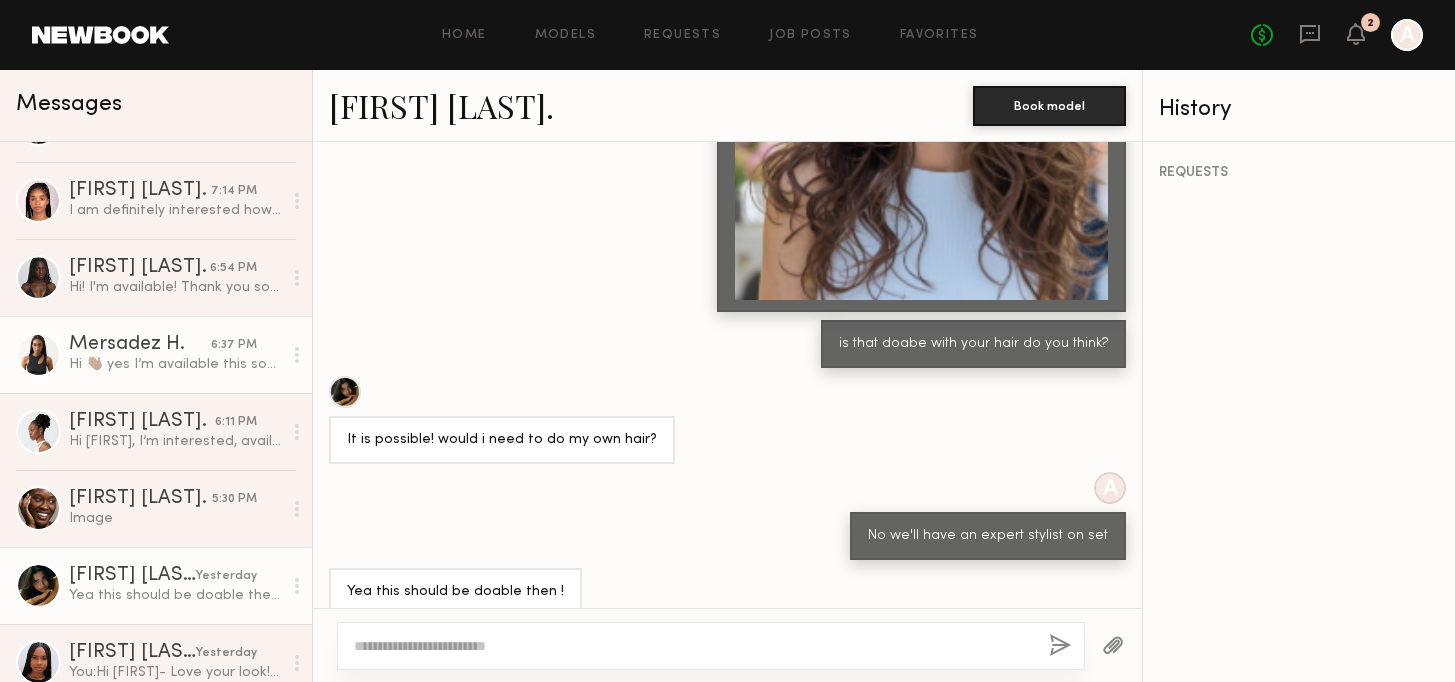 click on "Mersadez H. 6:37 PM Hi 👋🏾 yes I’m available this sounds really cool definitely interested. Thank you" 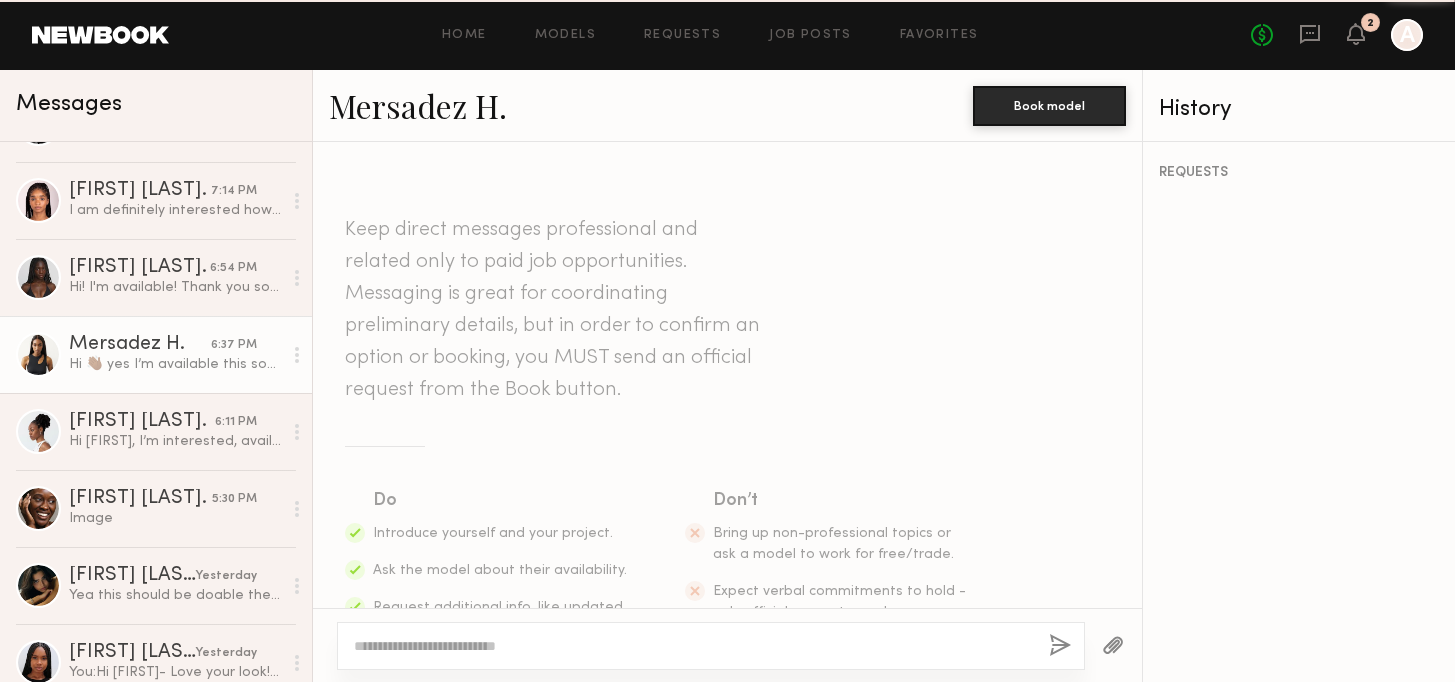 scroll, scrollTop: 591, scrollLeft: 0, axis: vertical 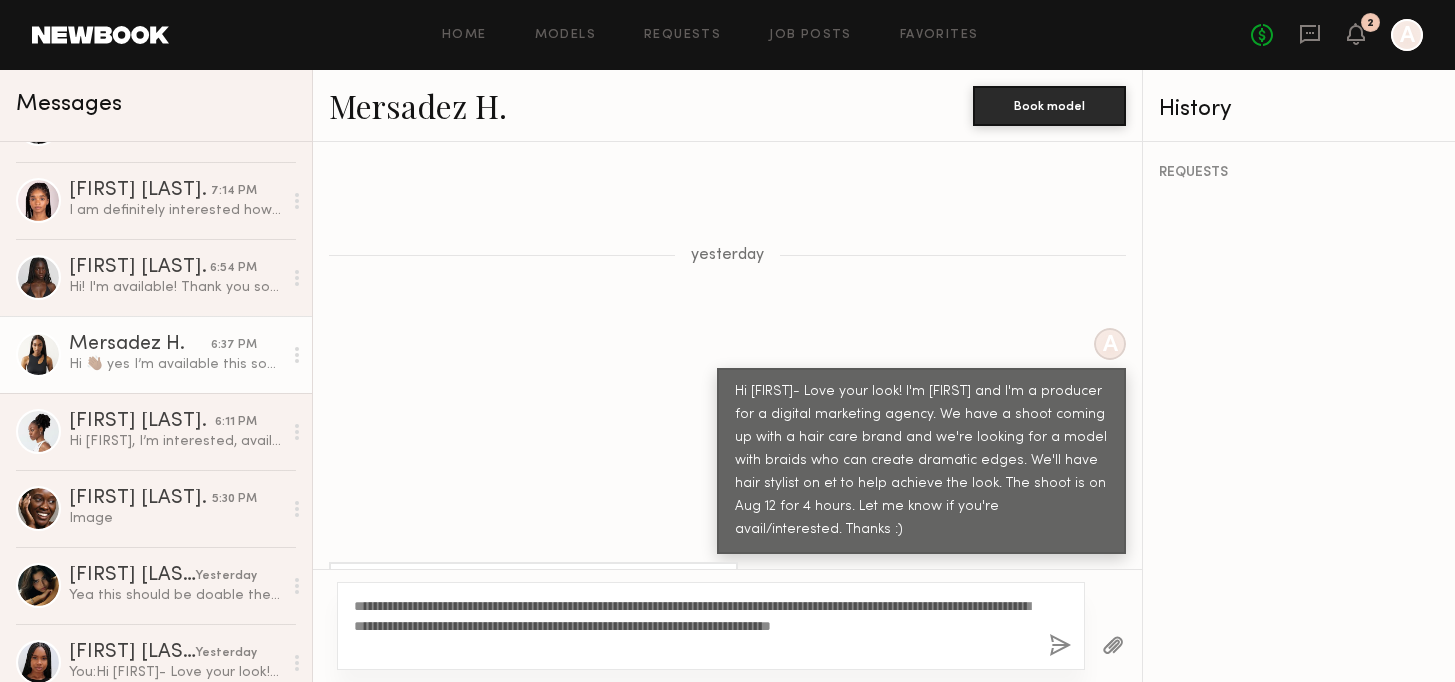 drag, startPoint x: 426, startPoint y: 638, endPoint x: 328, endPoint y: 598, distance: 105.848946 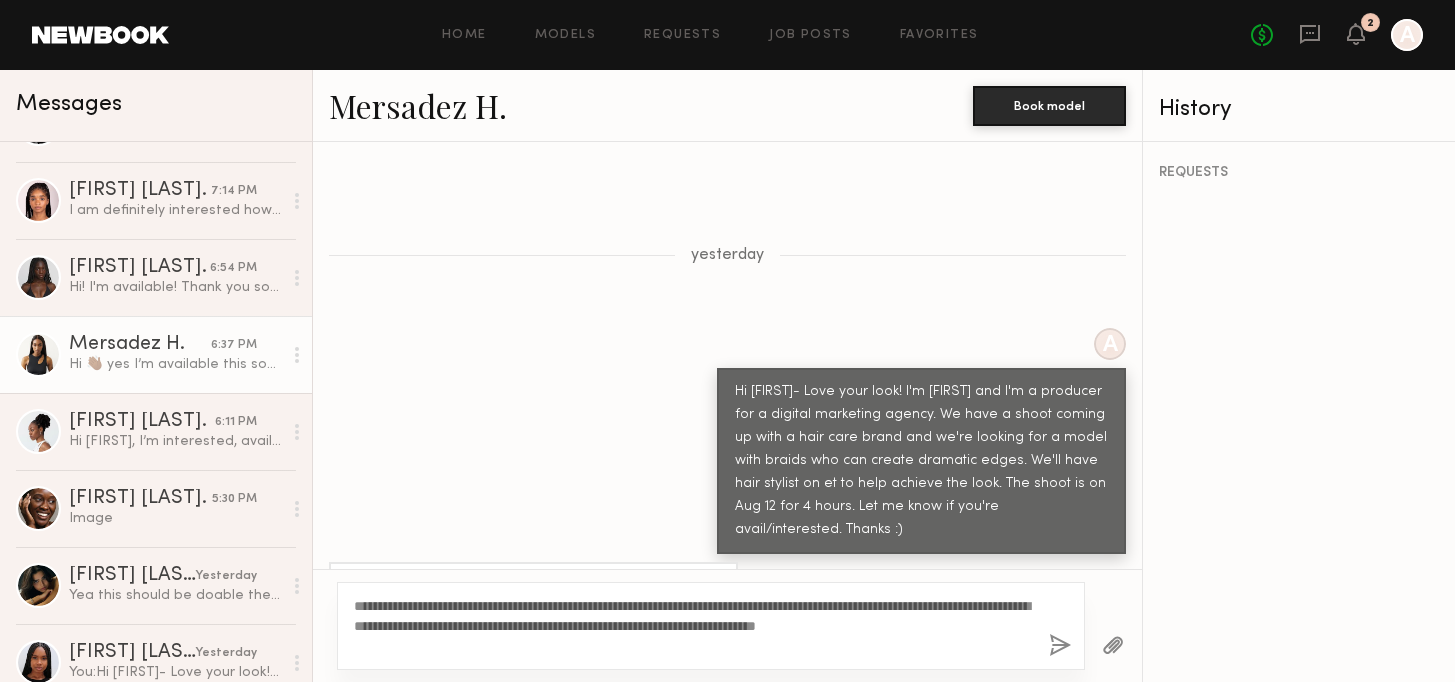 drag, startPoint x: 419, startPoint y: 645, endPoint x: 331, endPoint y: 602, distance: 97.94386 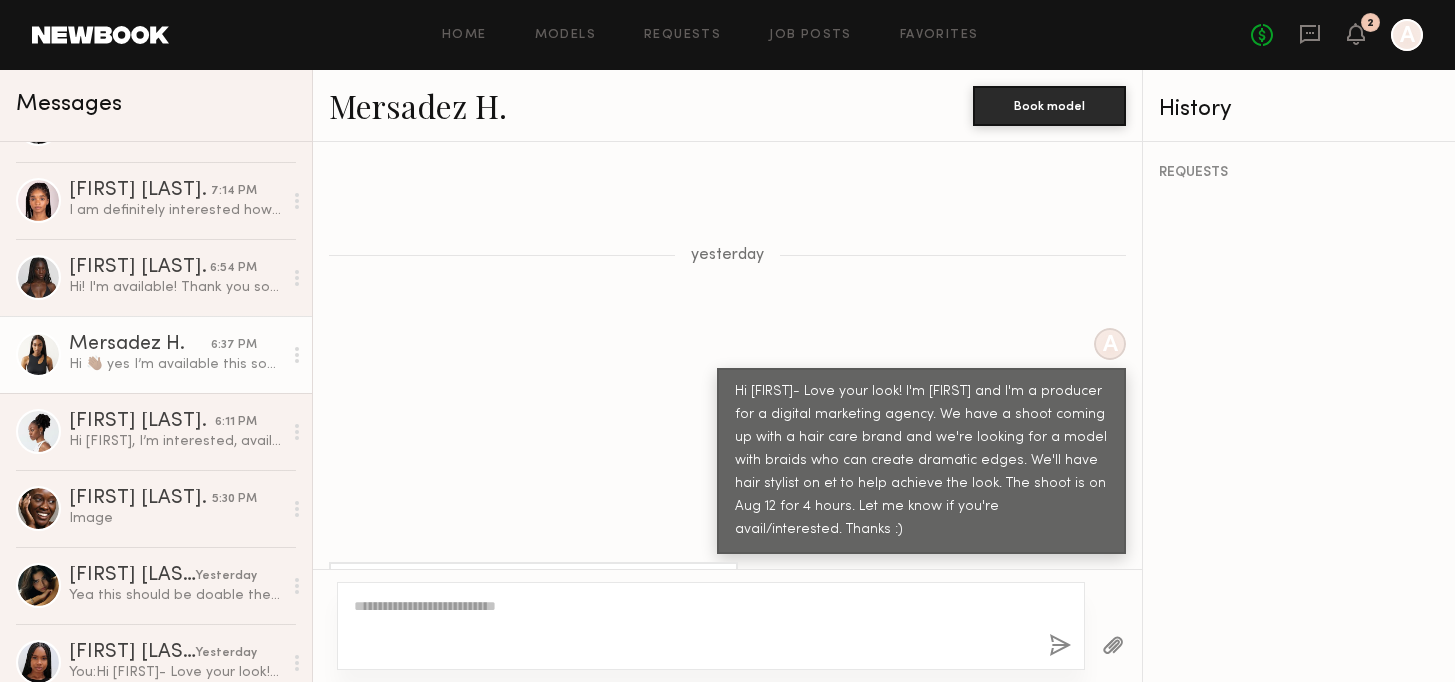 scroll, scrollTop: 1060, scrollLeft: 0, axis: vertical 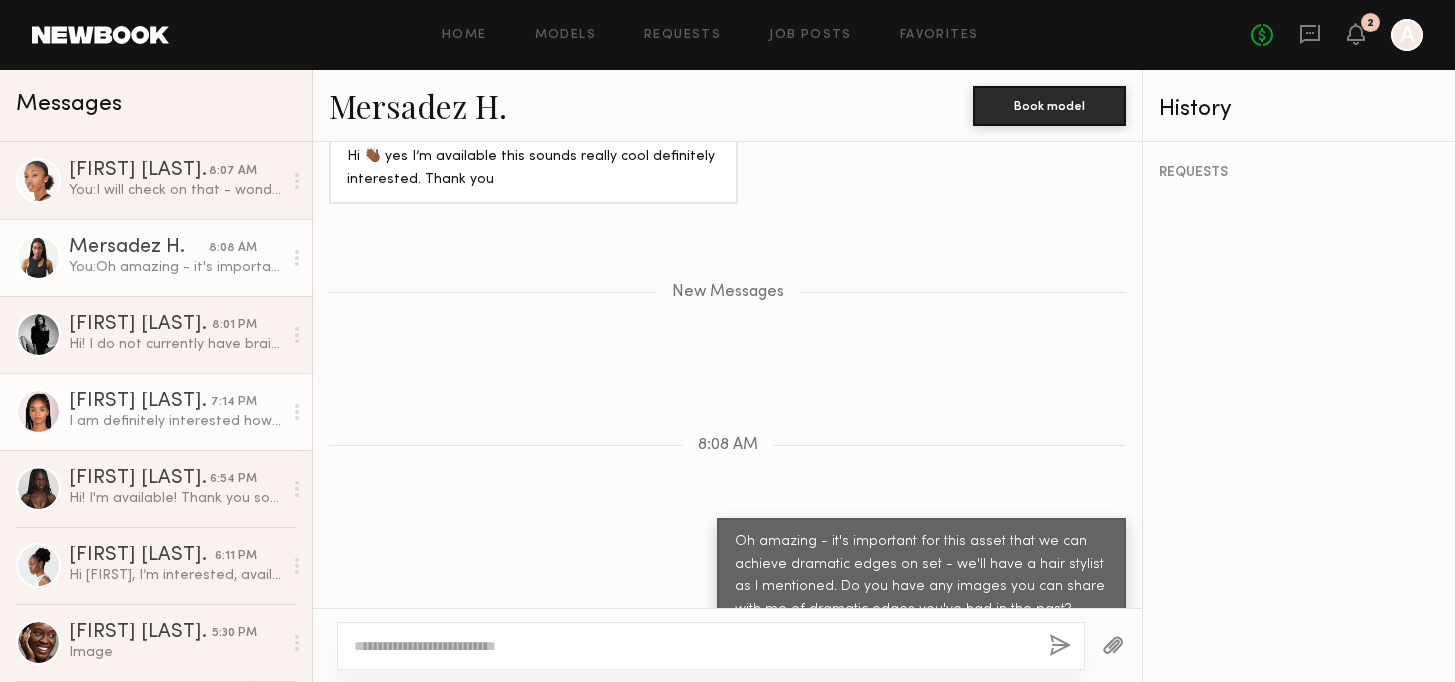 click on "[FIRST] [LAST]" 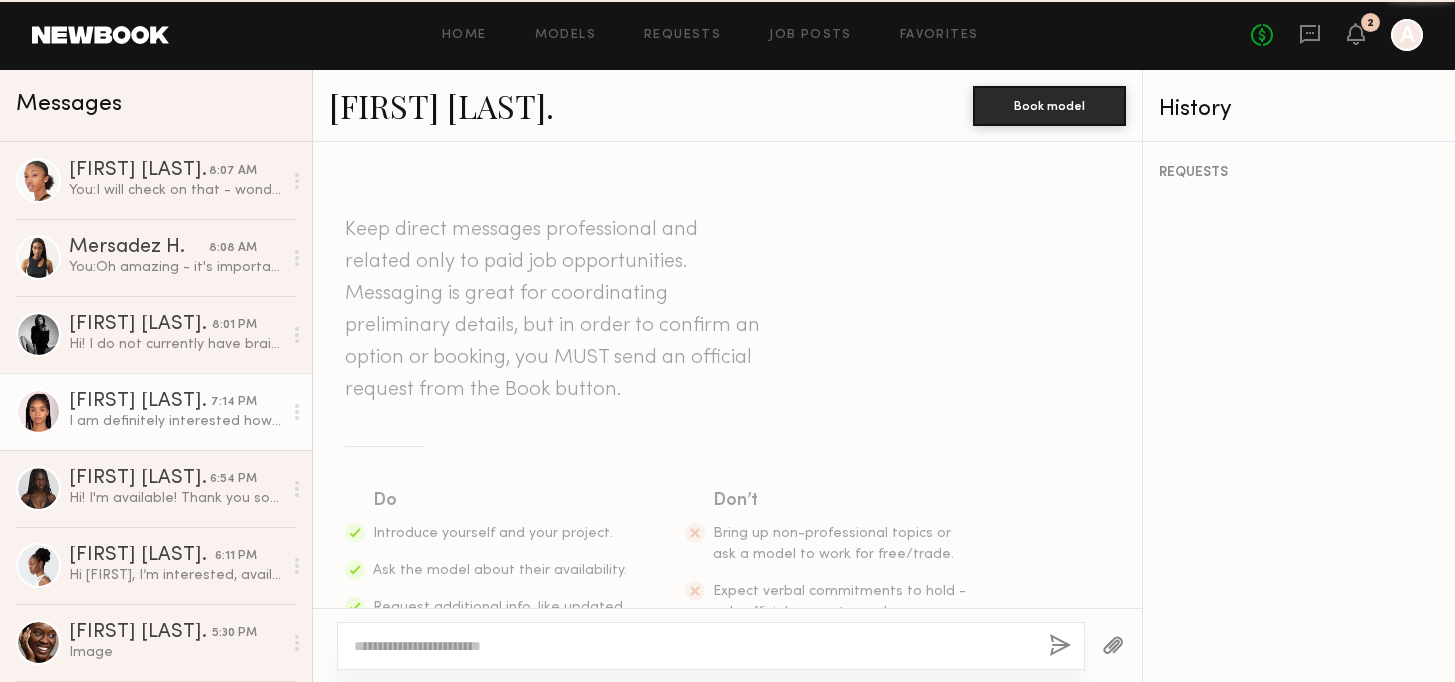 scroll, scrollTop: 710, scrollLeft: 0, axis: vertical 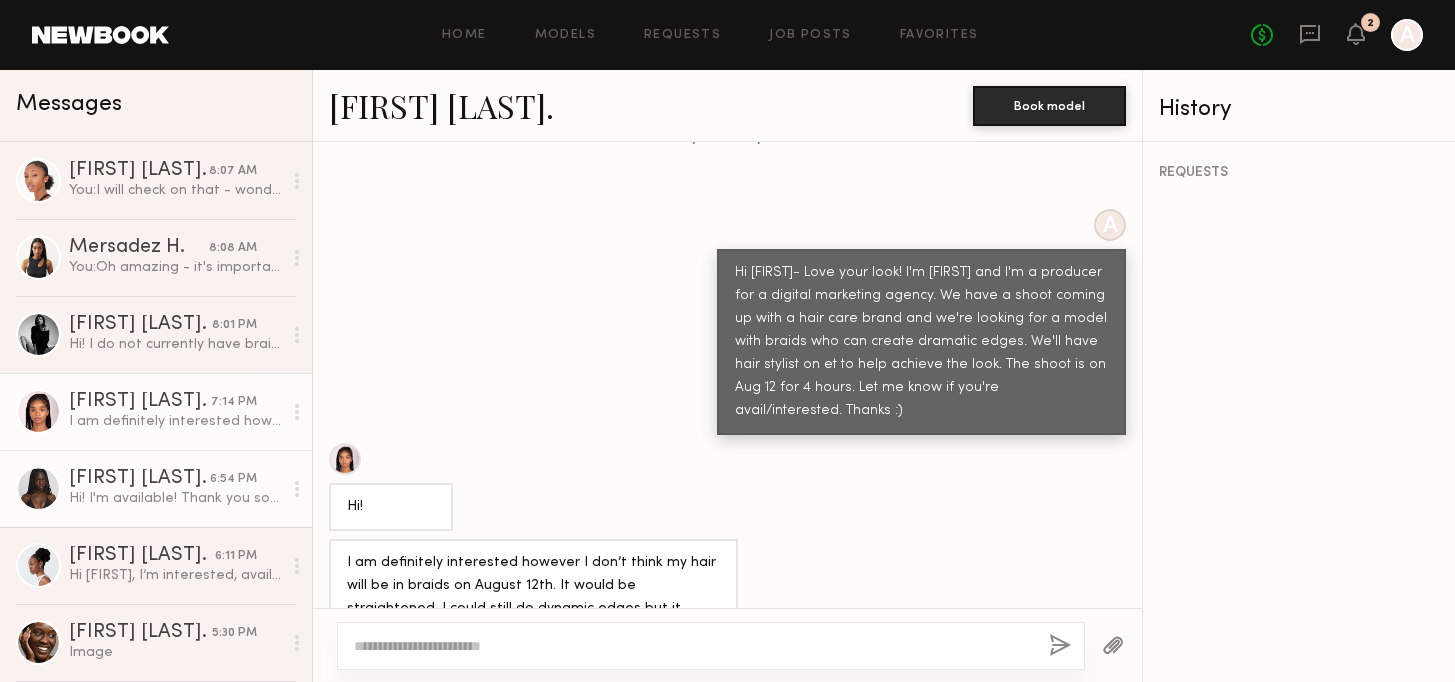 click on "[FIRST] [LAST]" 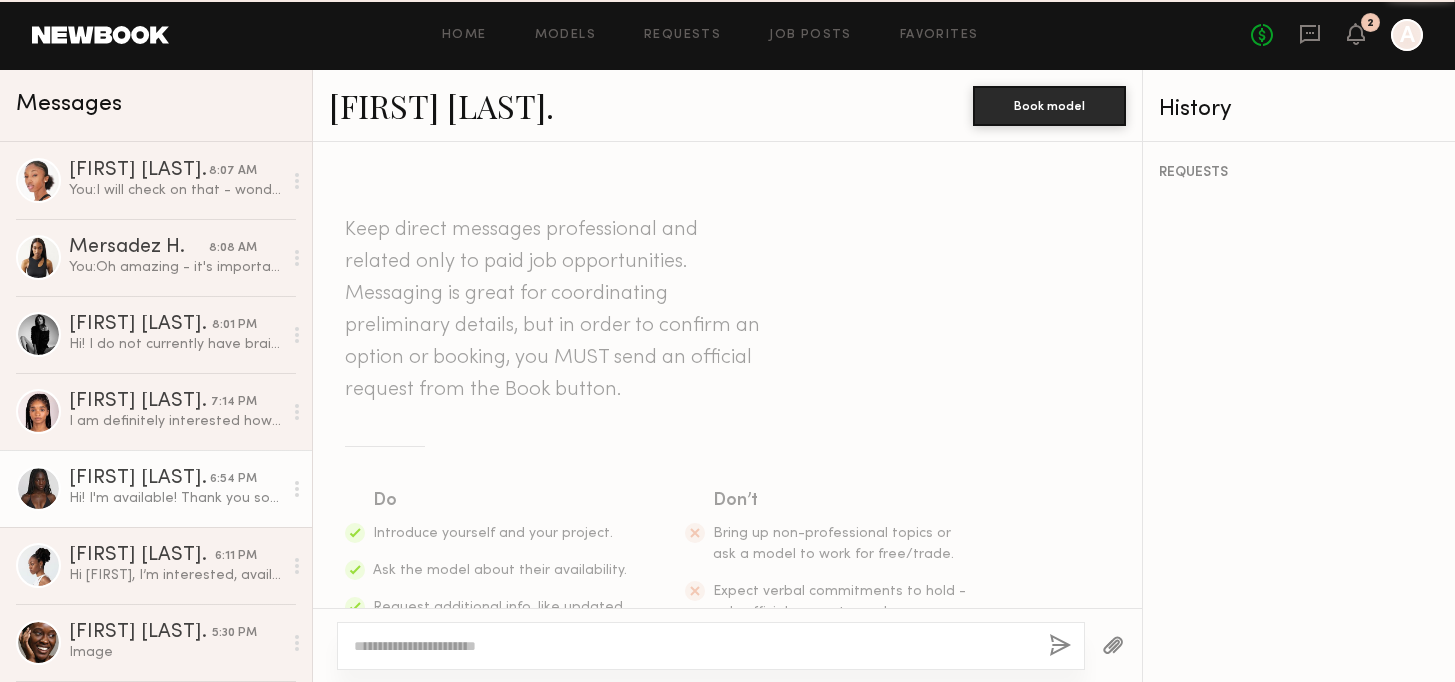 scroll, scrollTop: 568, scrollLeft: 0, axis: vertical 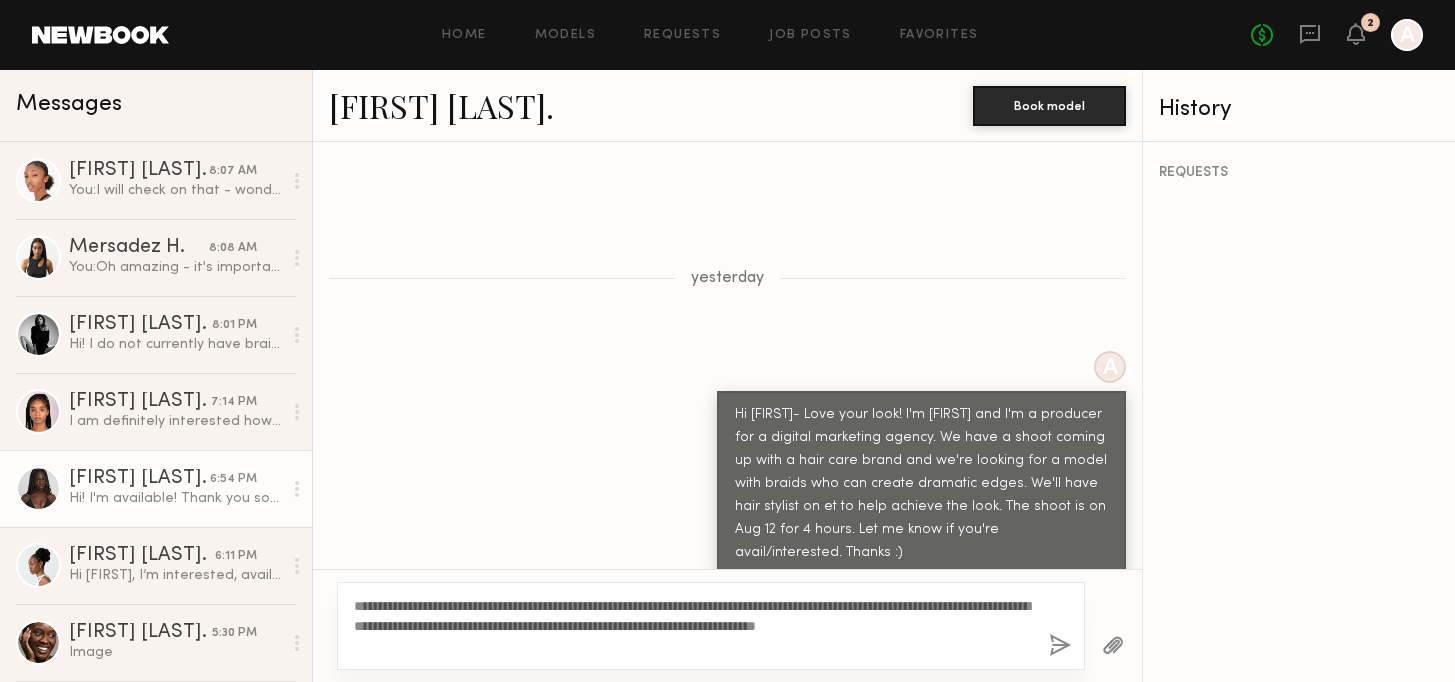 type on "**********" 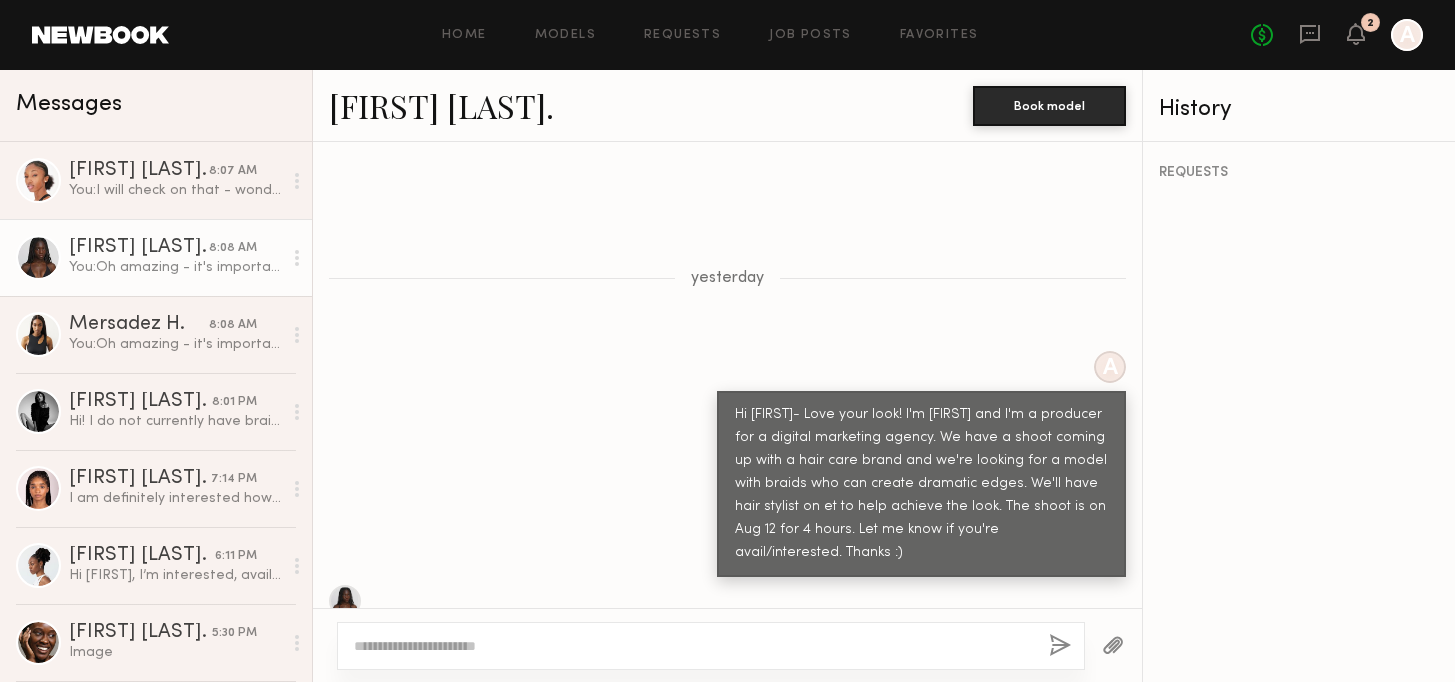 scroll, scrollTop: 1037, scrollLeft: 0, axis: vertical 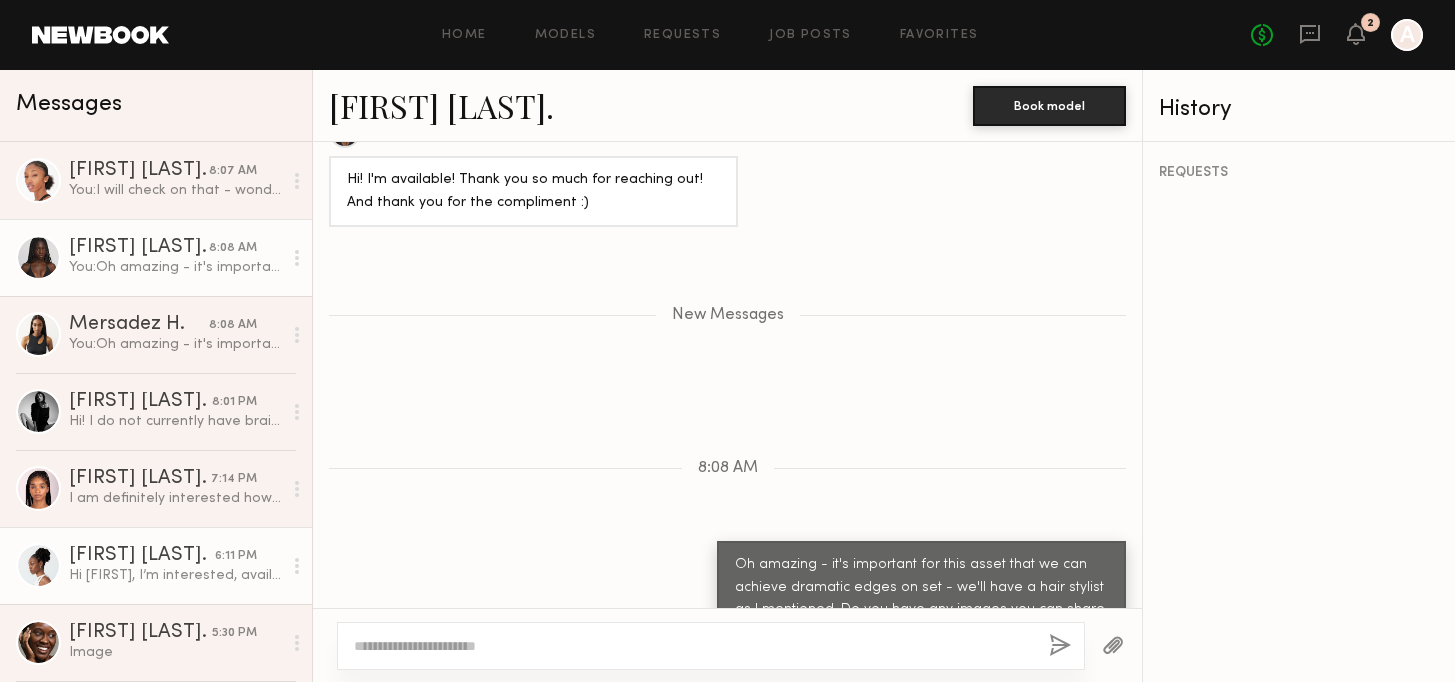 click on "Hi Anne, I’m interested, available, and would love to learn more. I currently have my hair in locs (see my digitals styled in a loc updo). Dramatic edges are doable with locs but just wanted to be transparent and give you a heads up. Let me know if you’re still interested. Thanks for reaching out!" 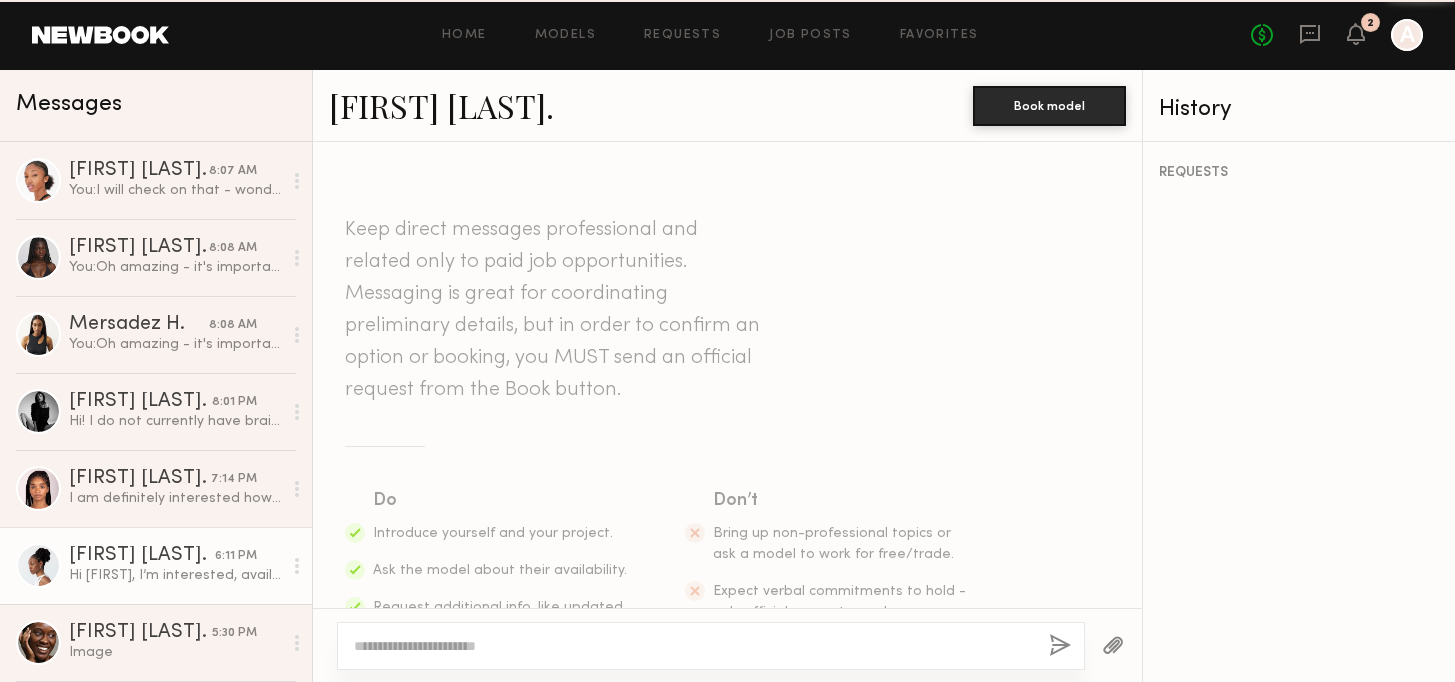 scroll, scrollTop: 660, scrollLeft: 0, axis: vertical 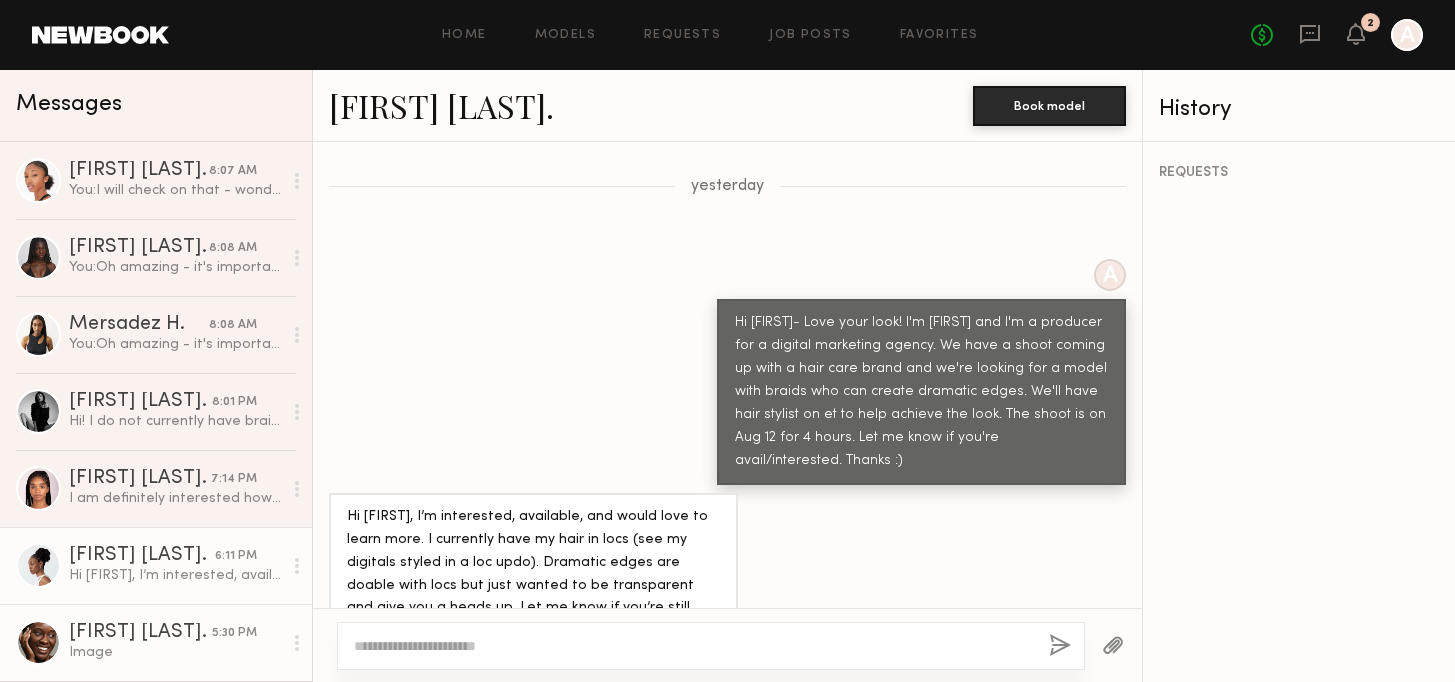 click on "[FIRST] [LAST]" 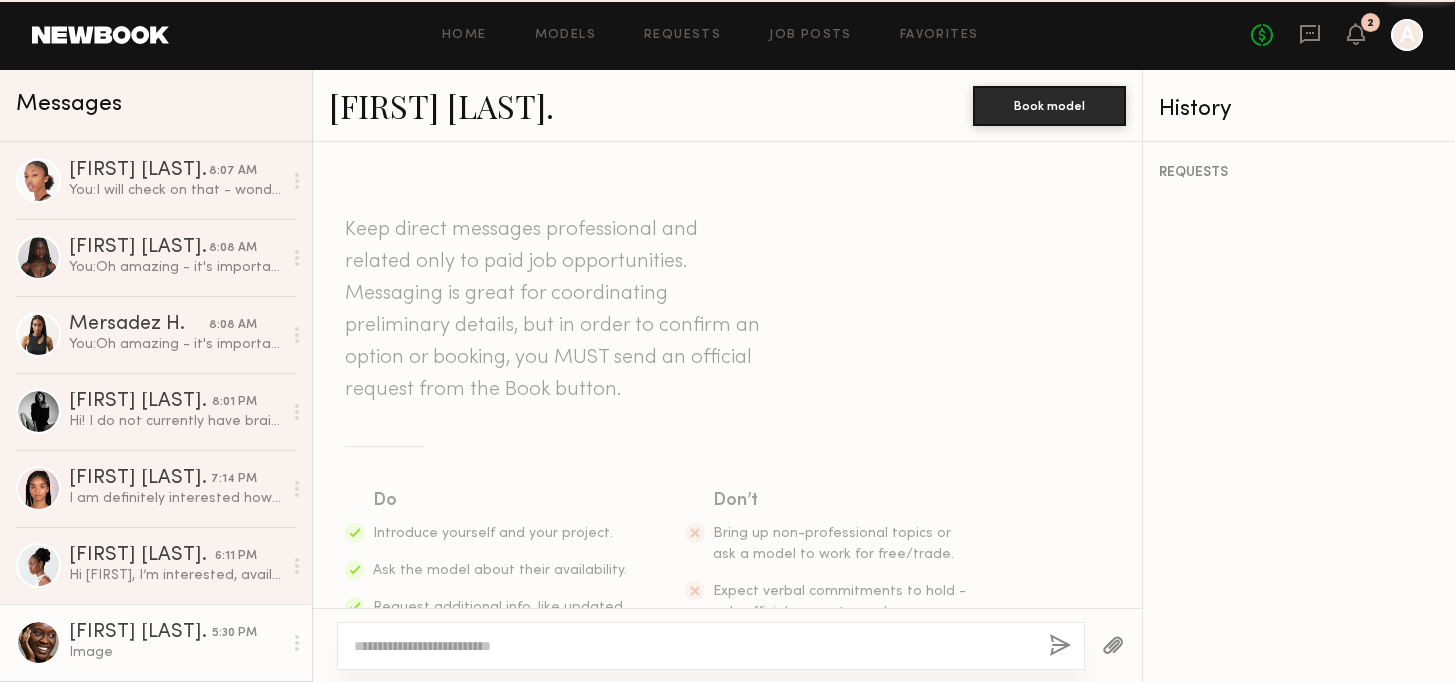 scroll, scrollTop: 2504, scrollLeft: 0, axis: vertical 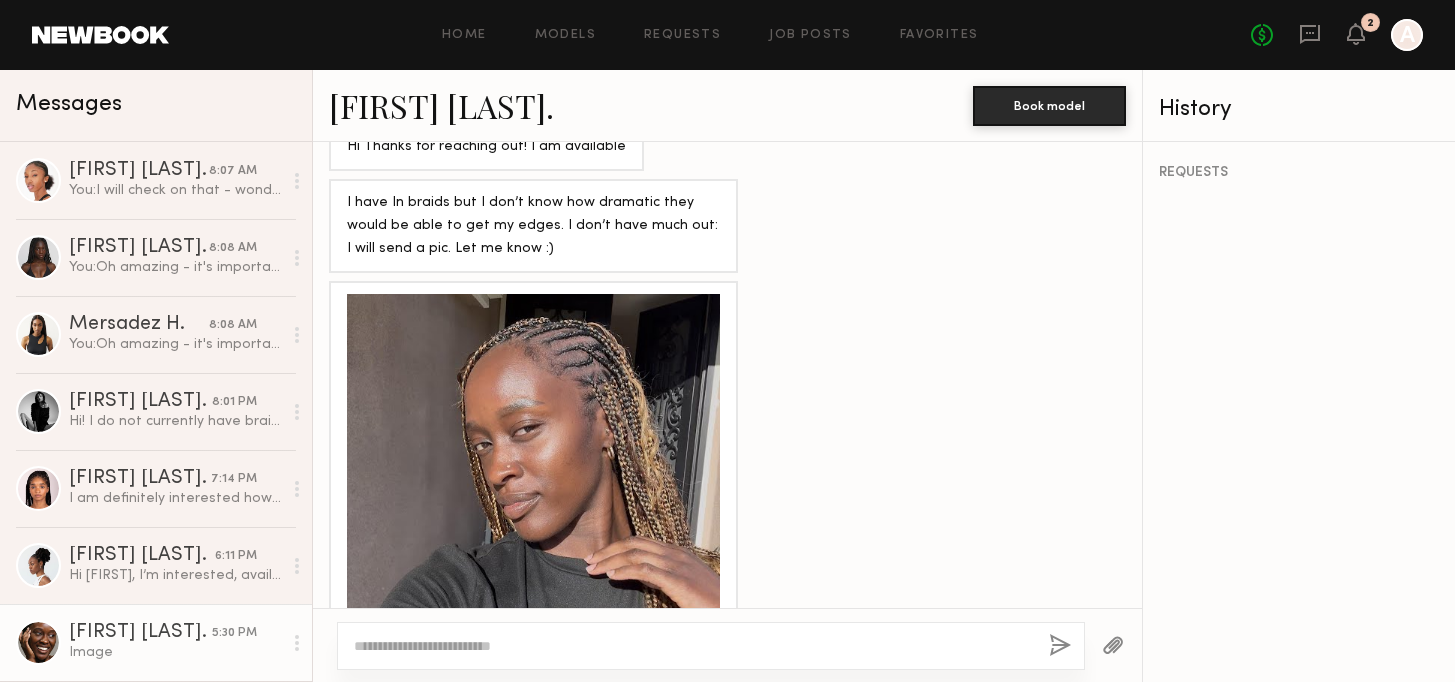 click 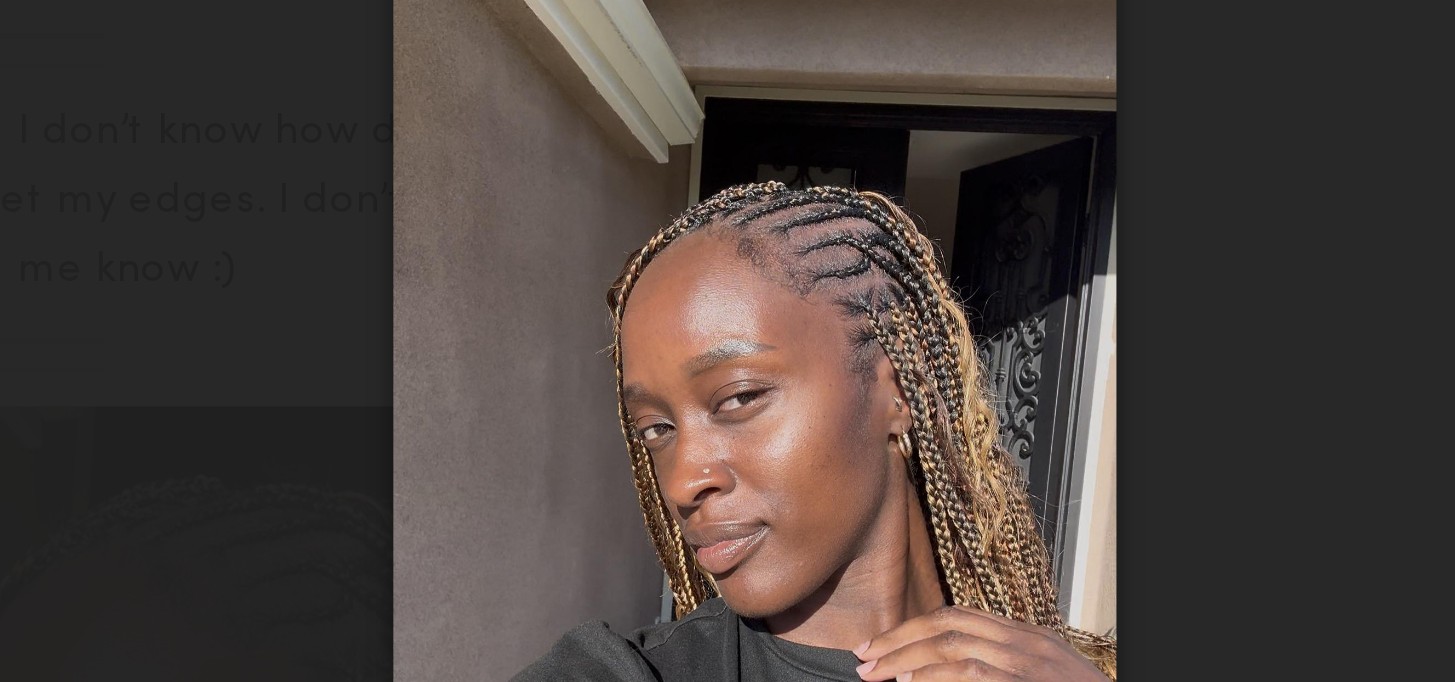 click 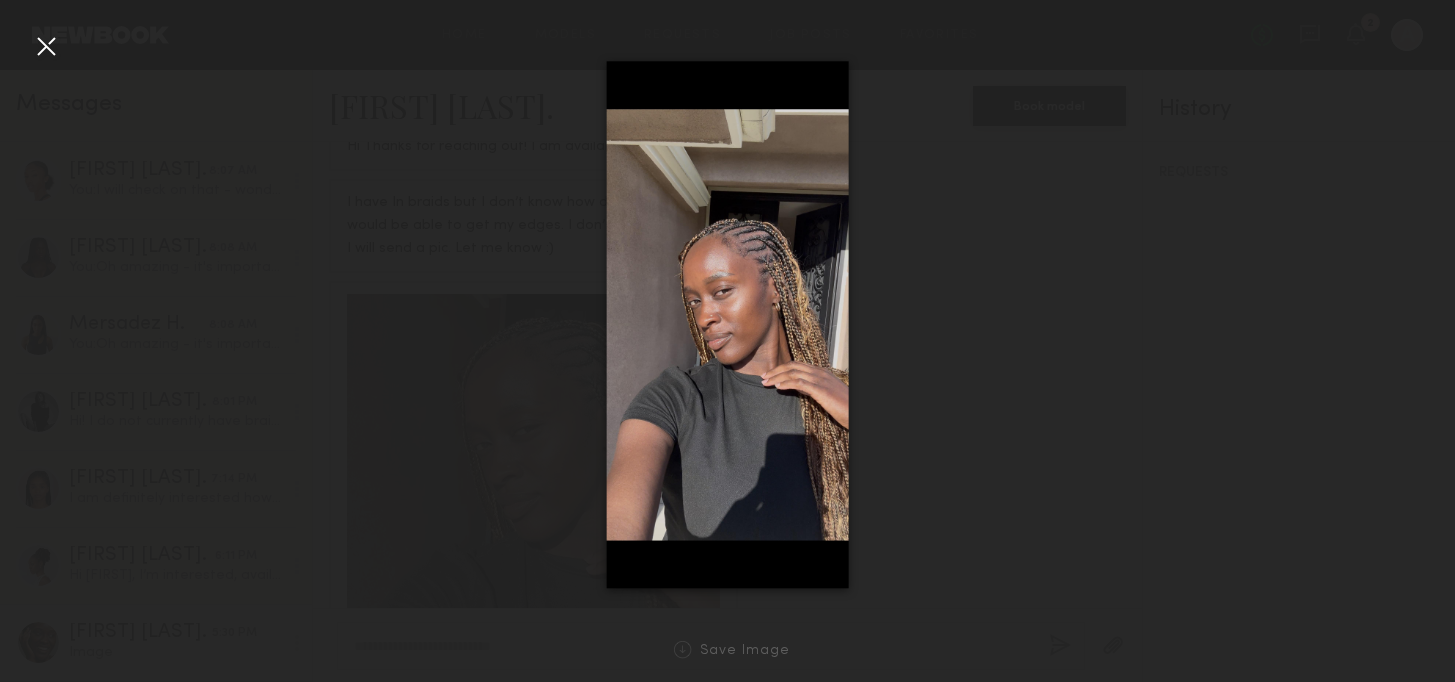 click 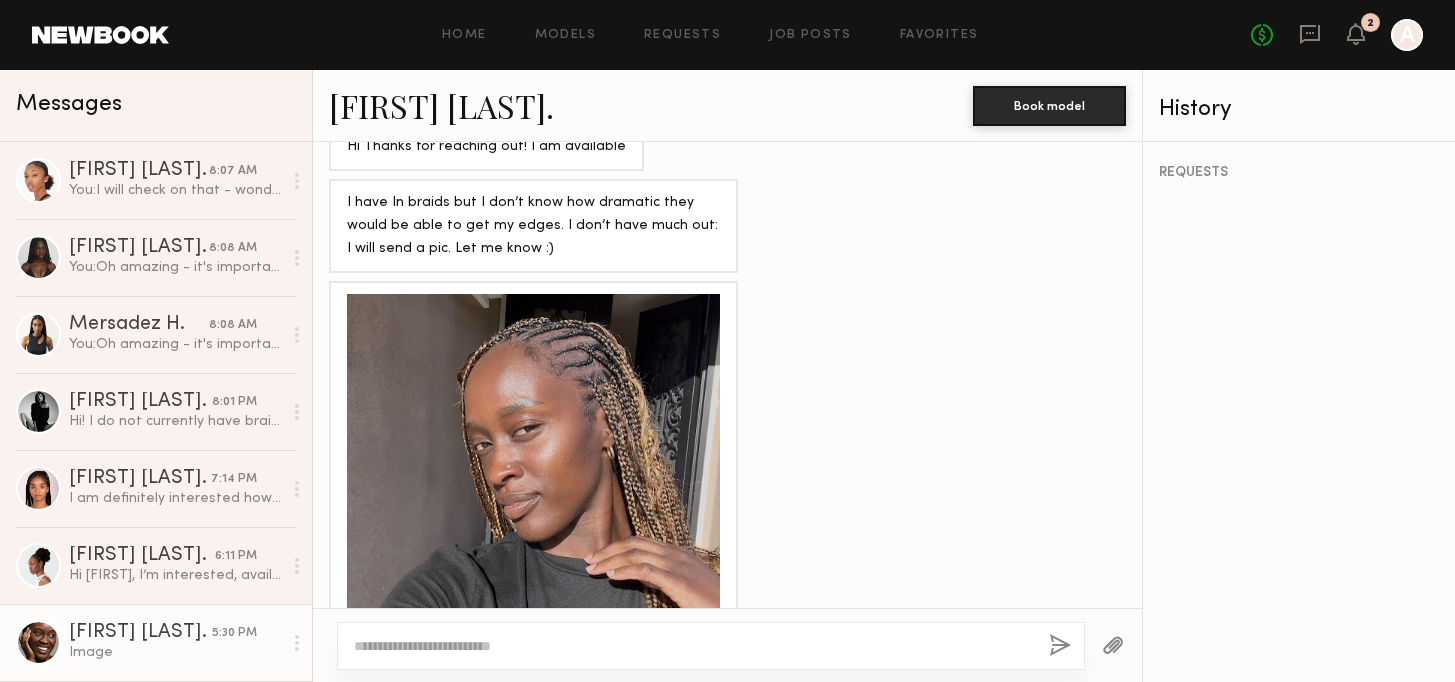 click 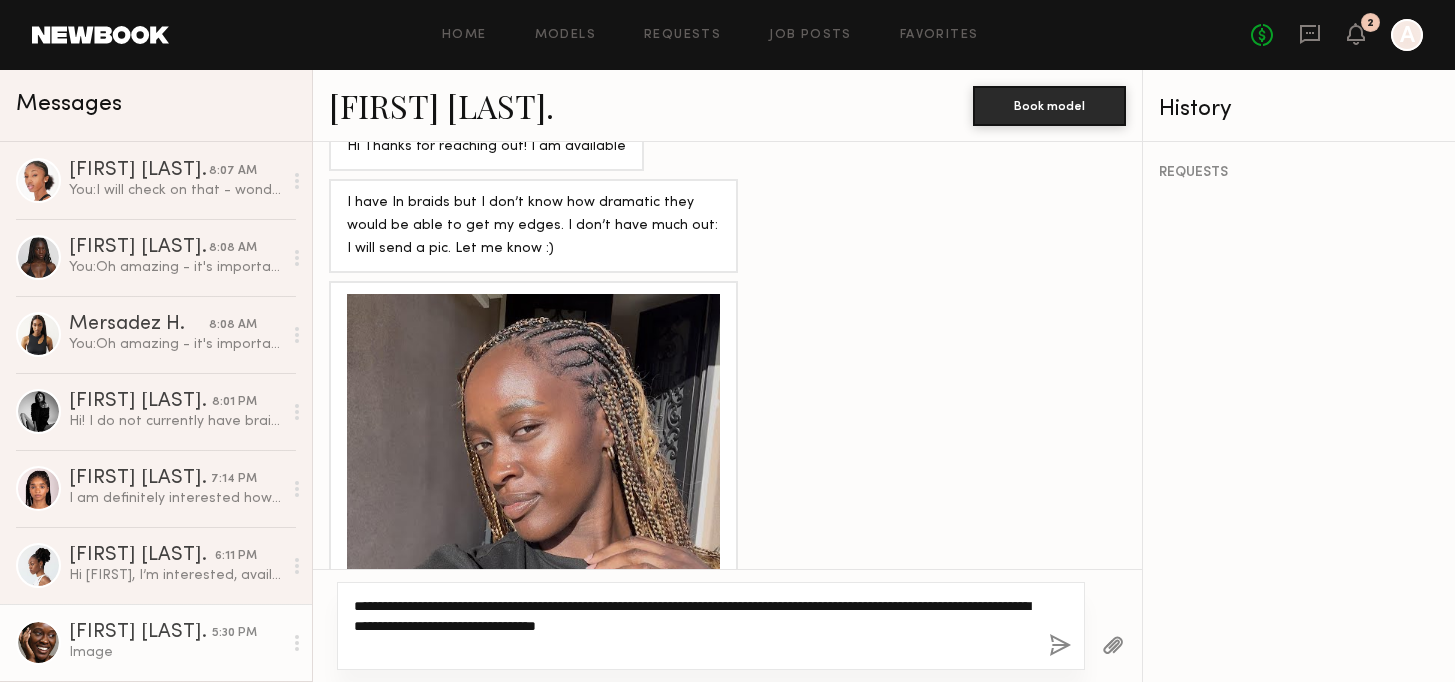 type on "**********" 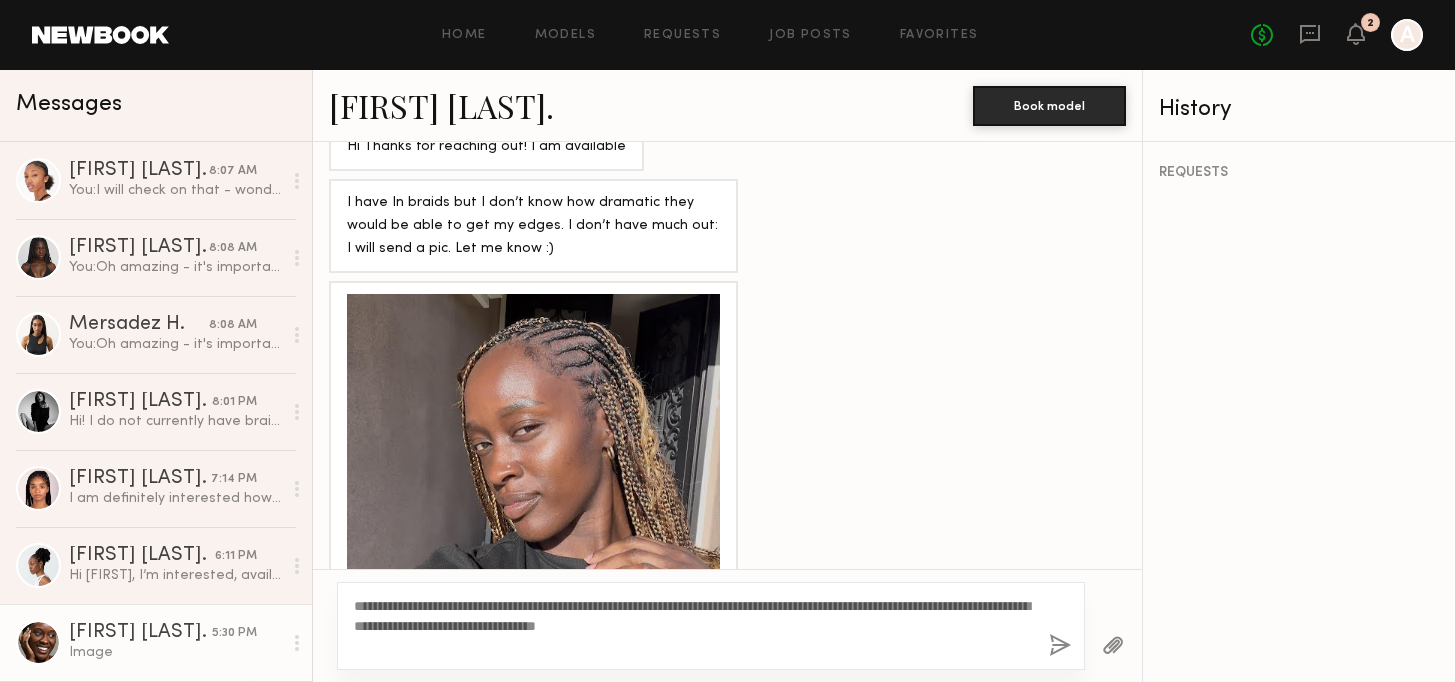 click 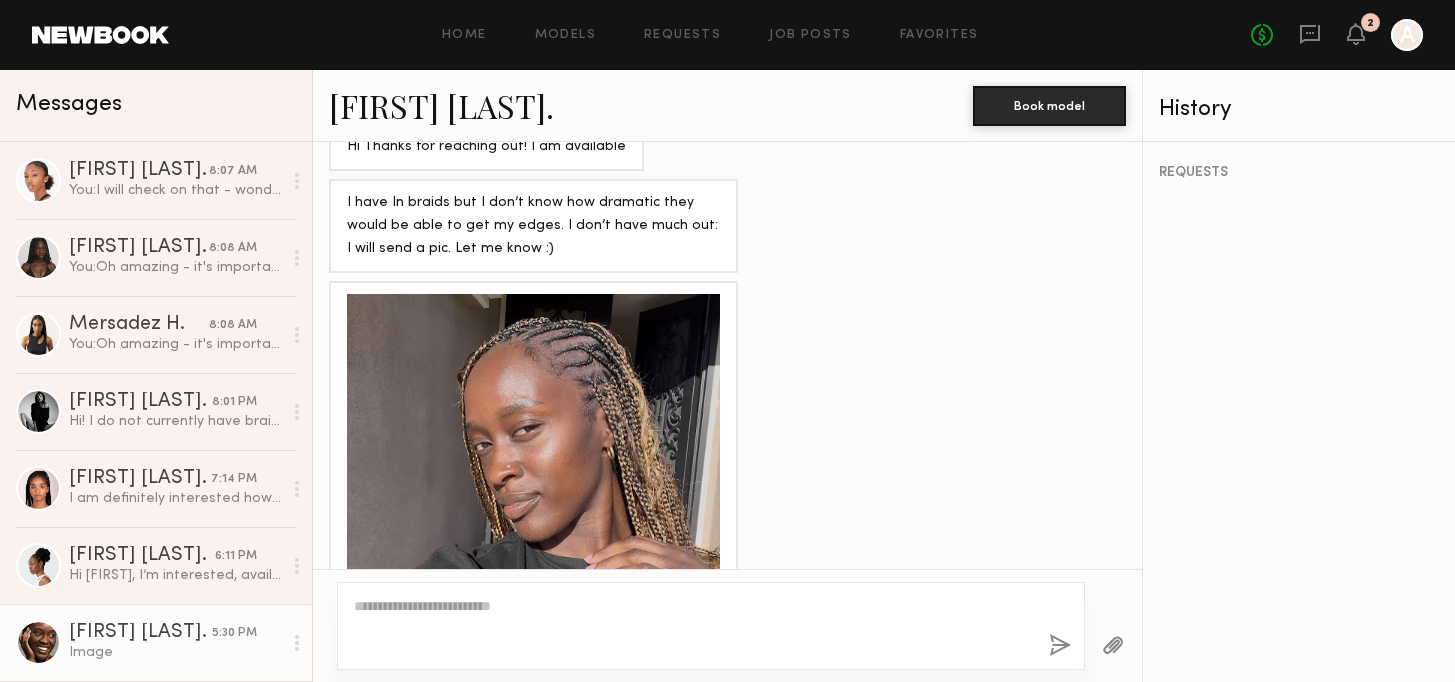 scroll, scrollTop: 2909, scrollLeft: 0, axis: vertical 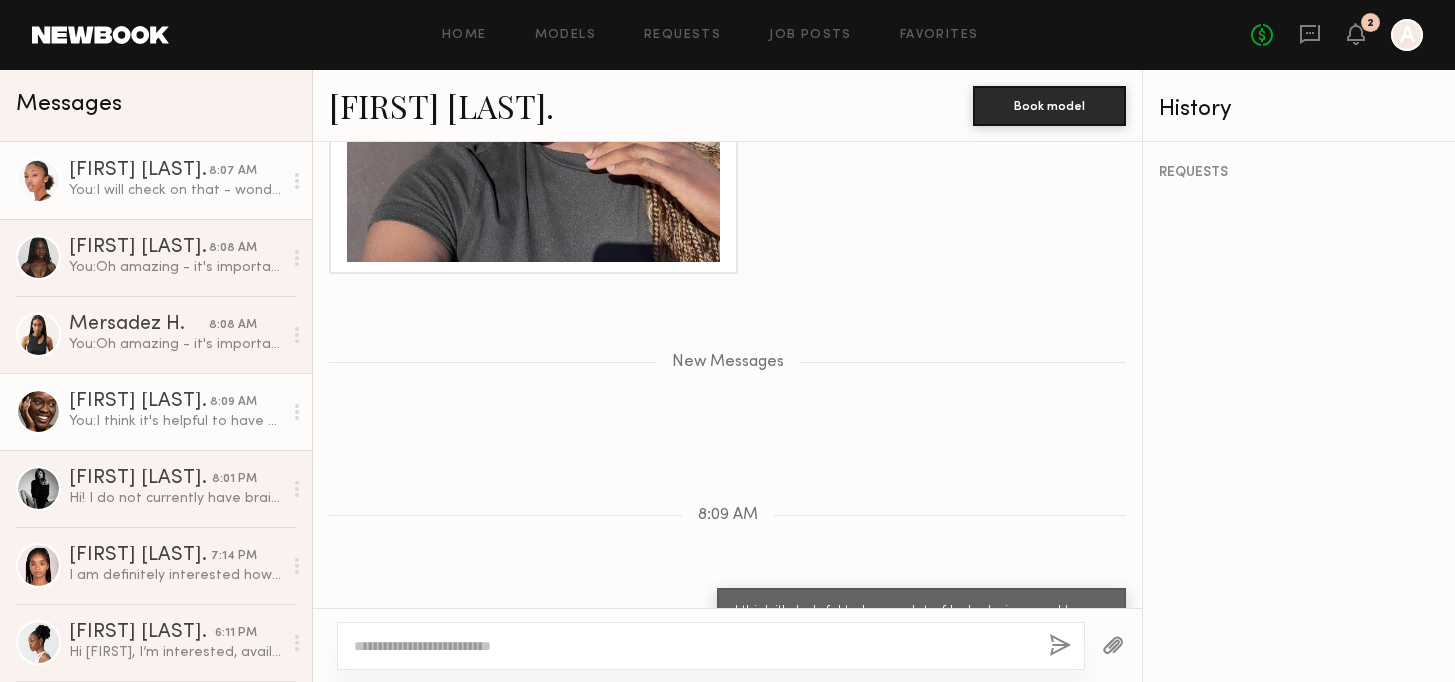 click on "[FIRST] [LAST] [TIME] You:  I will check on that - wondering if you have baby hairs to create dramatic edges - we'll have an expert stylist on set to help with that - but have you in the past been able to achieve dramatic edges?" 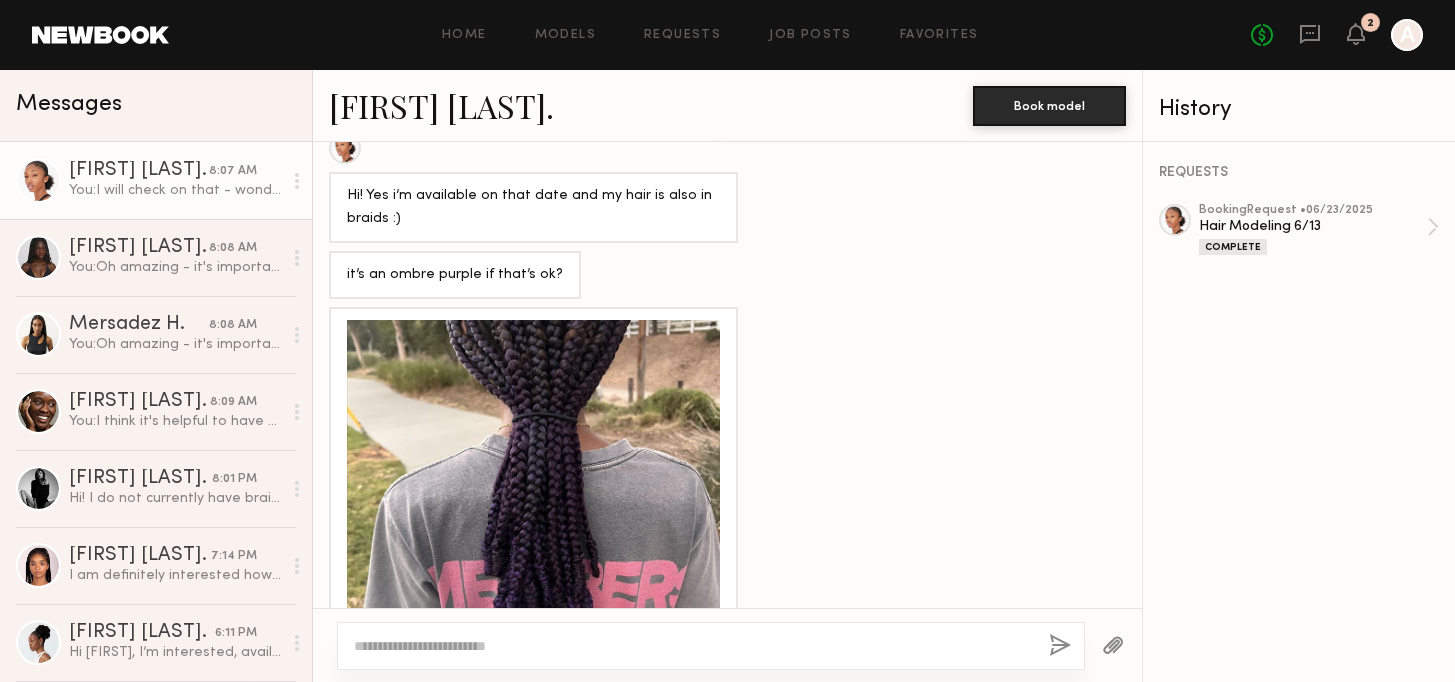 scroll, scrollTop: 1747, scrollLeft: 0, axis: vertical 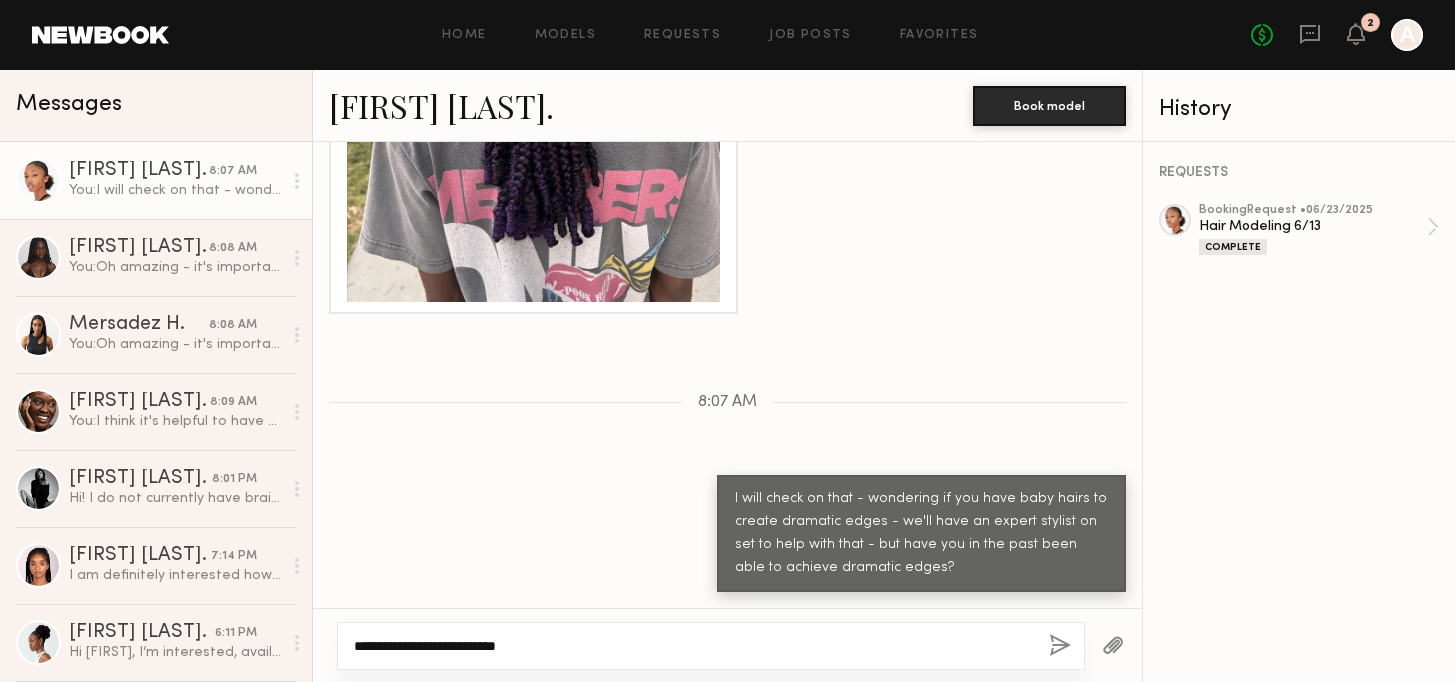 paste on "**********" 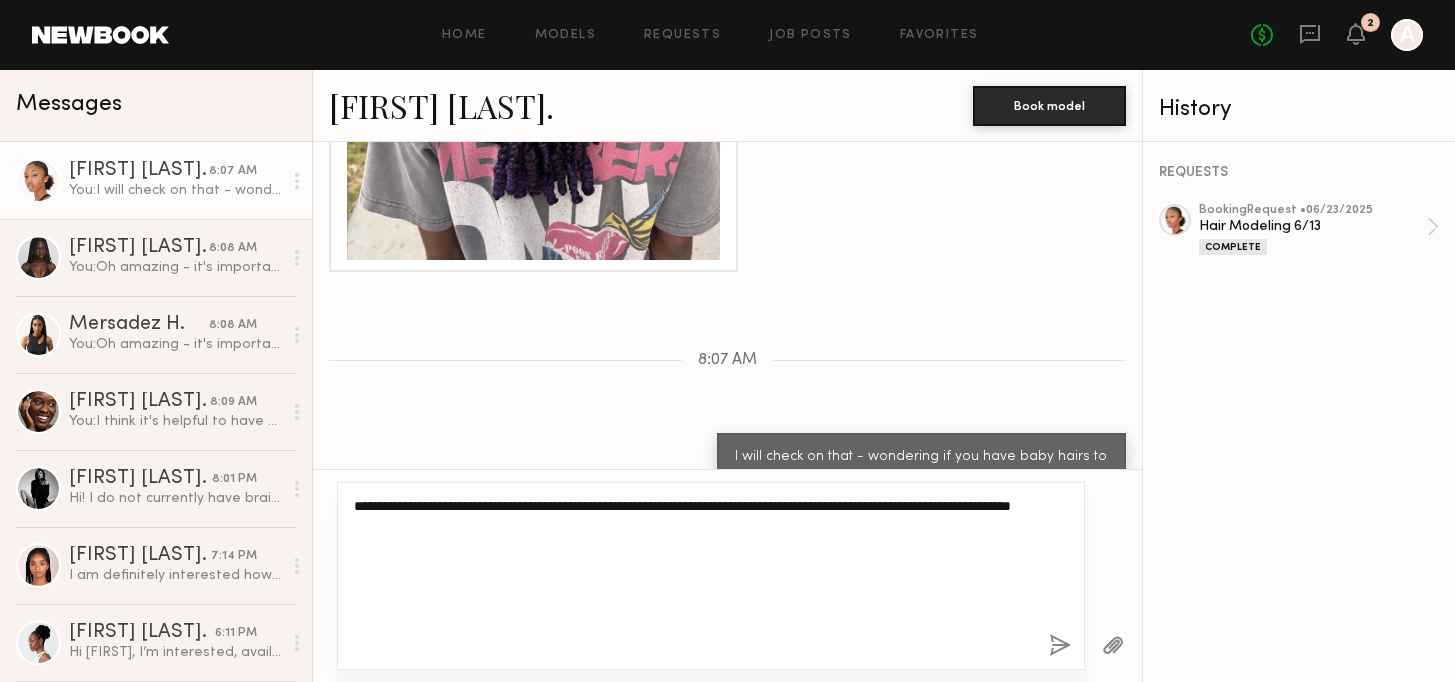 scroll, scrollTop: 20, scrollLeft: 0, axis: vertical 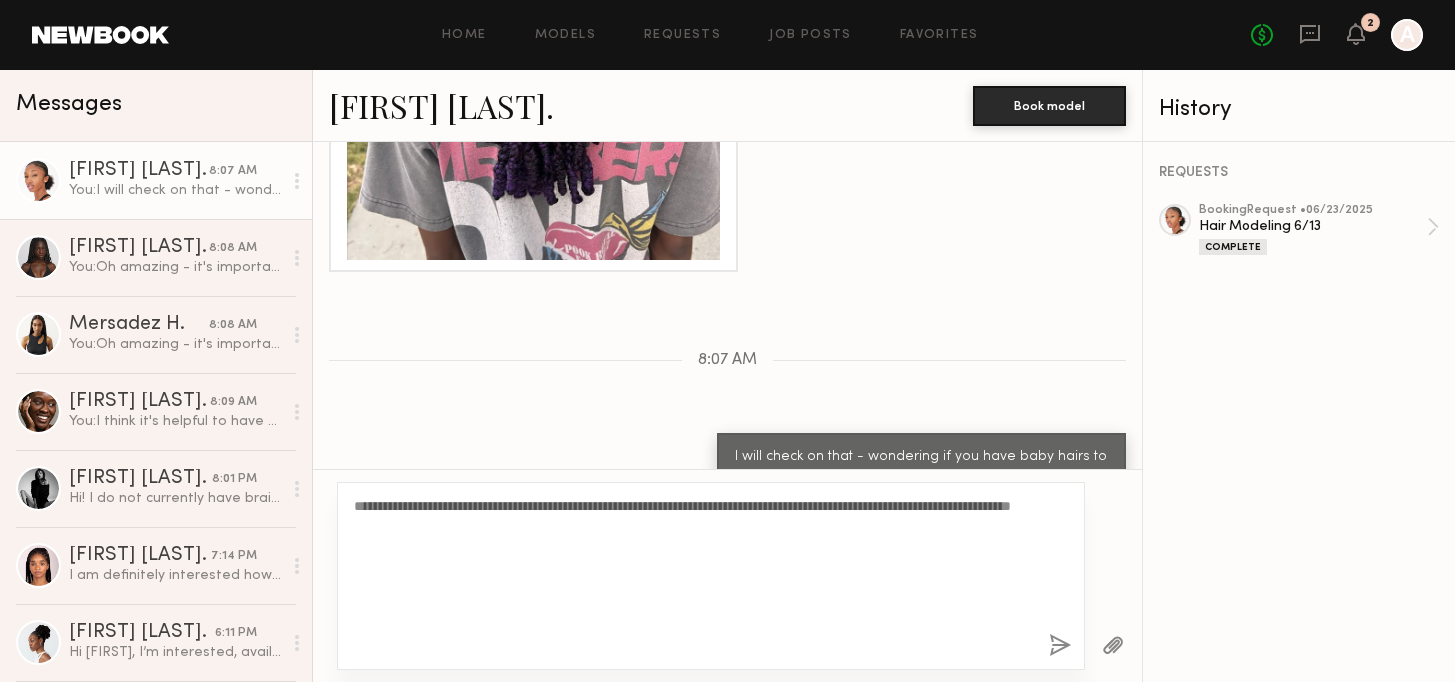 click on "**********" 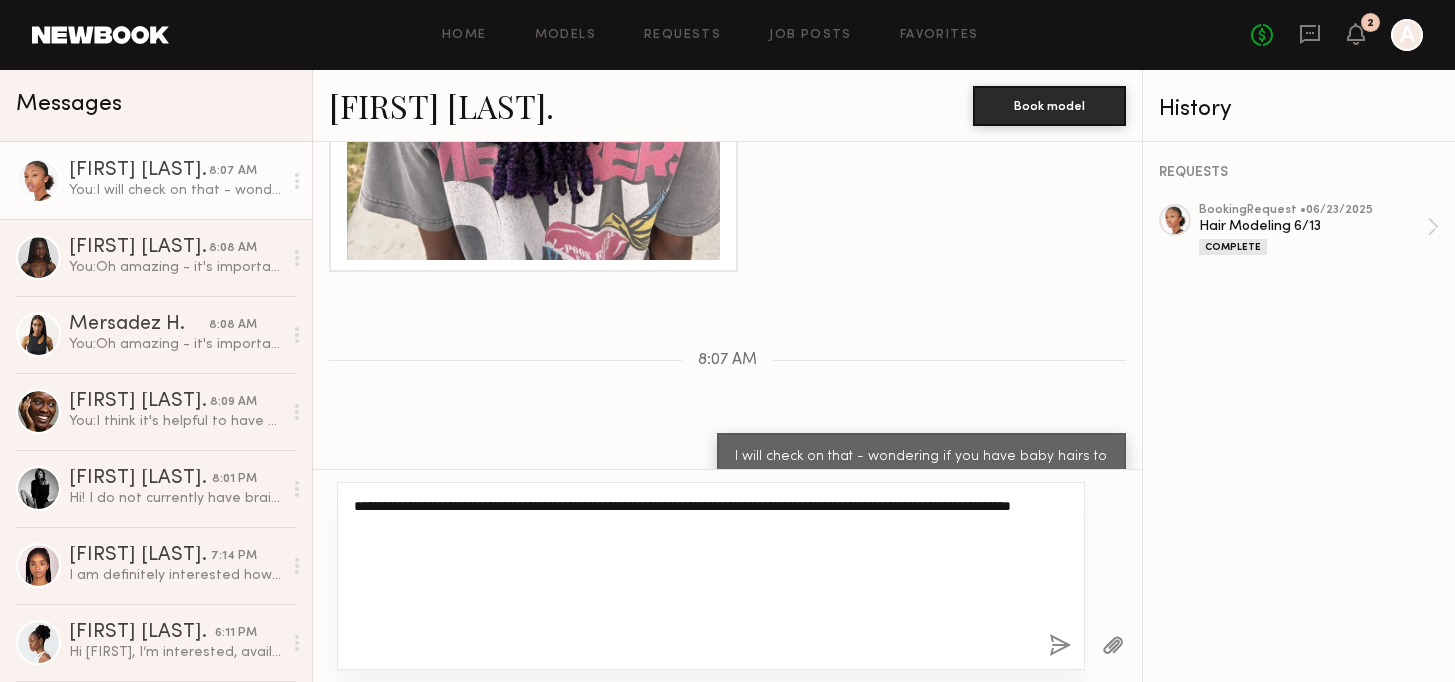 click on "**********" 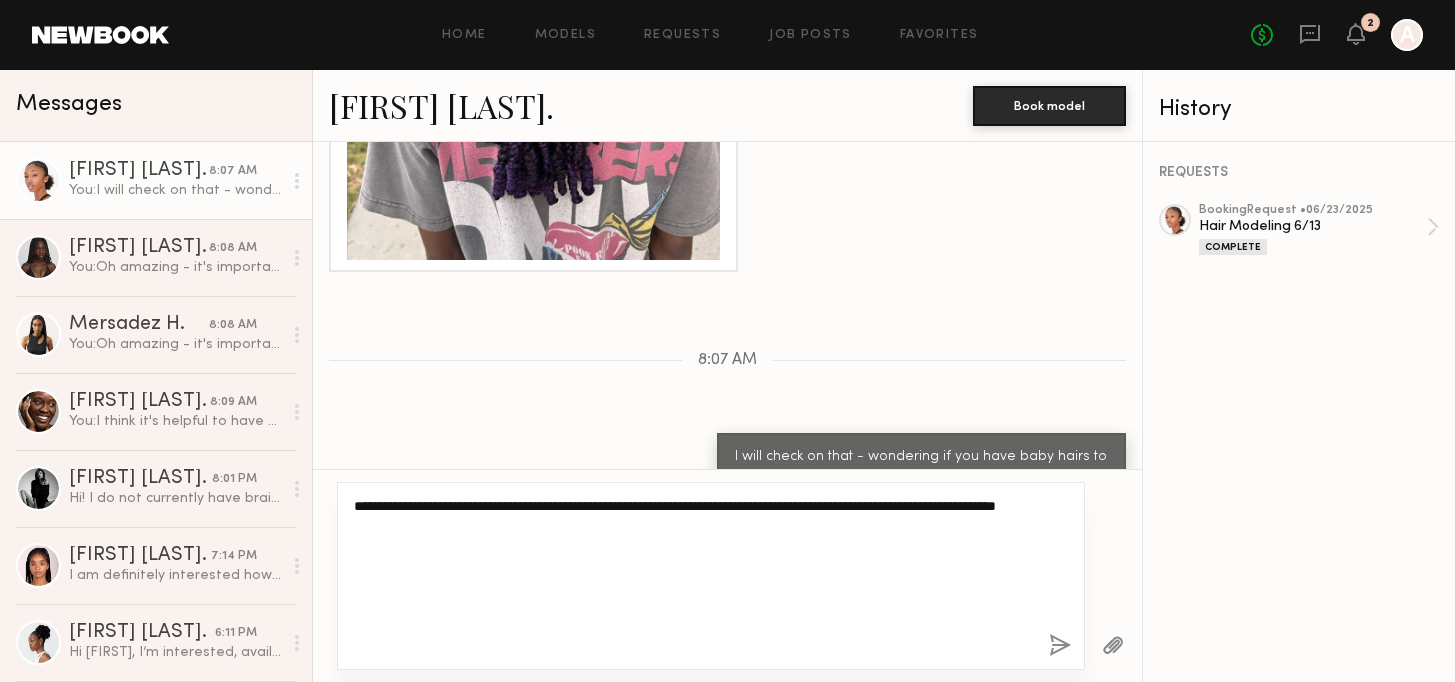 scroll, scrollTop: 3, scrollLeft: 0, axis: vertical 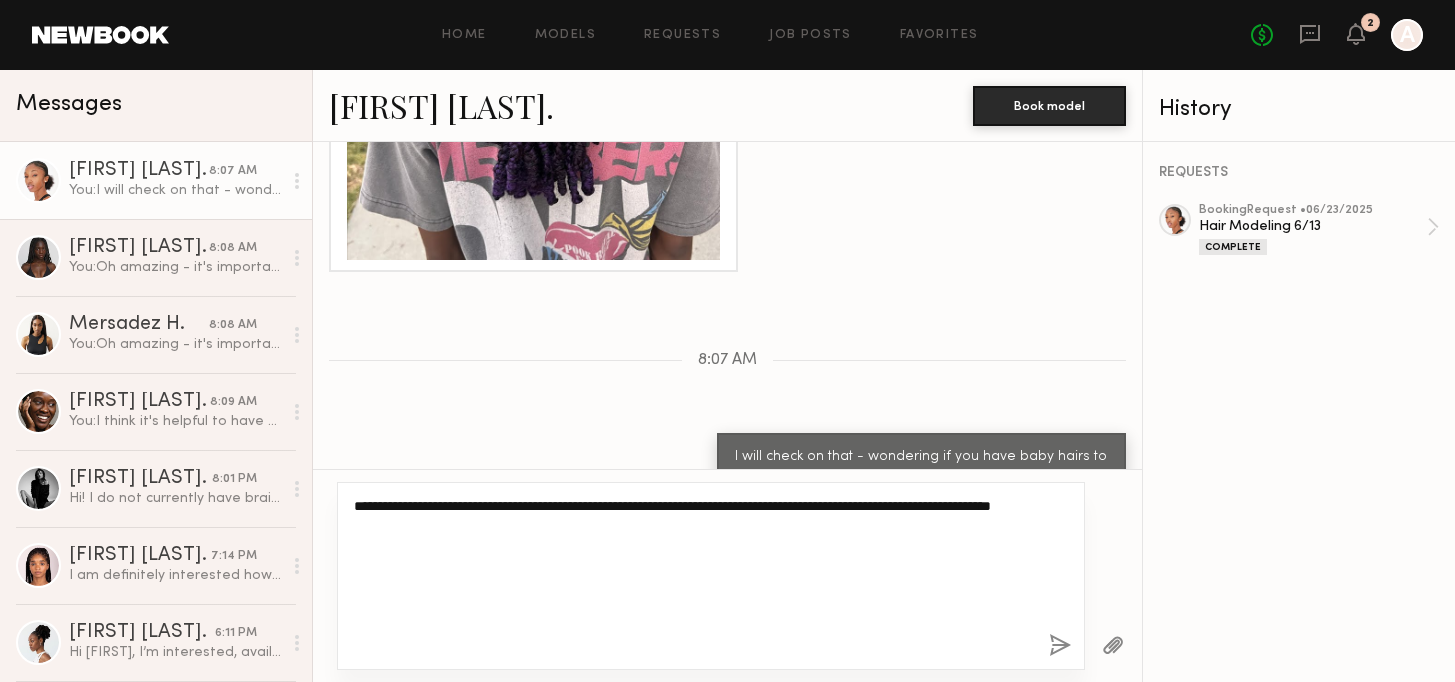 drag, startPoint x: 666, startPoint y: 503, endPoint x: 555, endPoint y: 500, distance: 111.040535 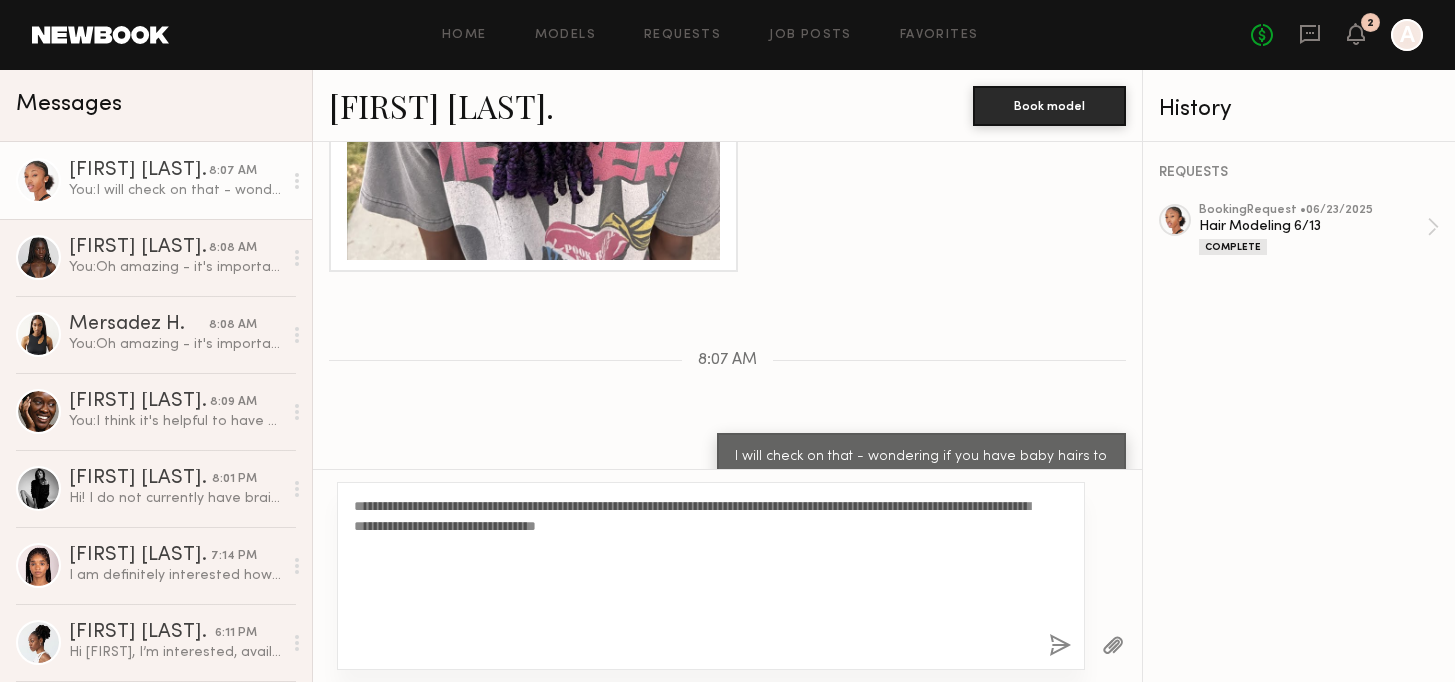 drag, startPoint x: 1037, startPoint y: 504, endPoint x: 938, endPoint y: 499, distance: 99.12618 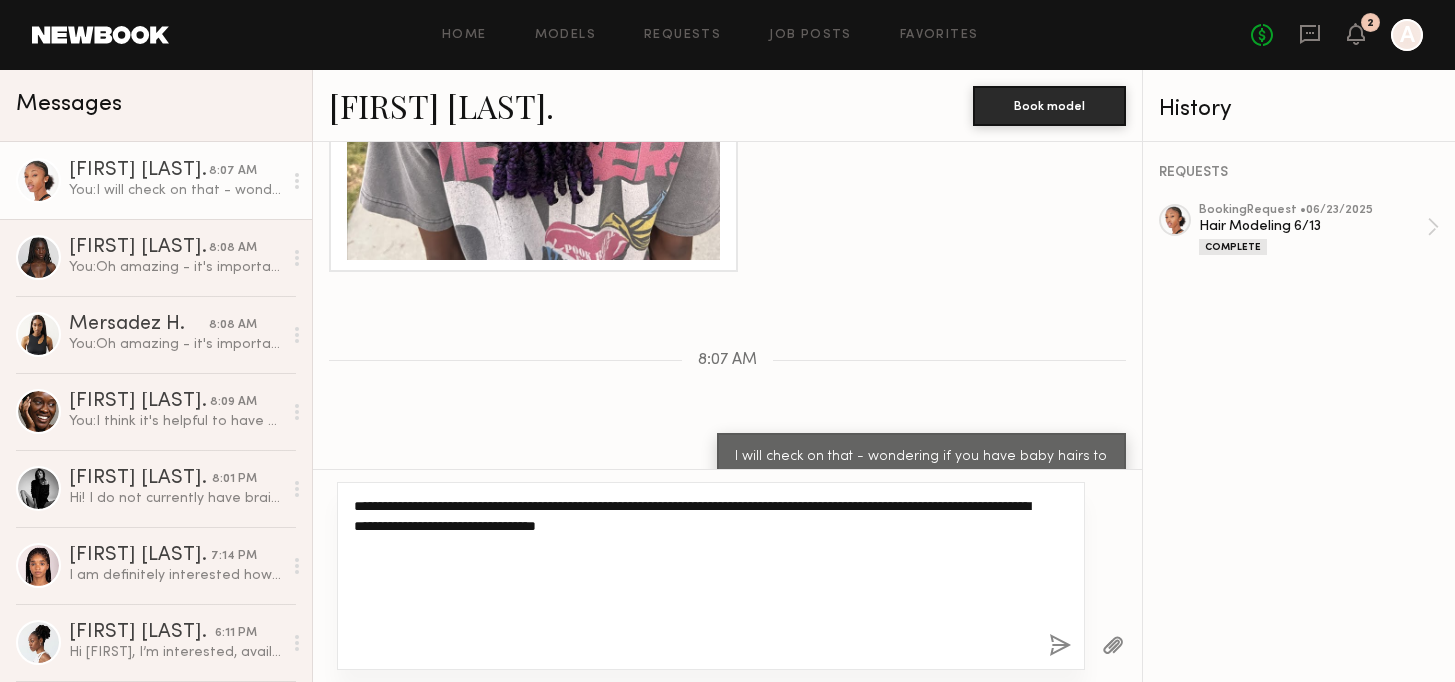 click on "**********" 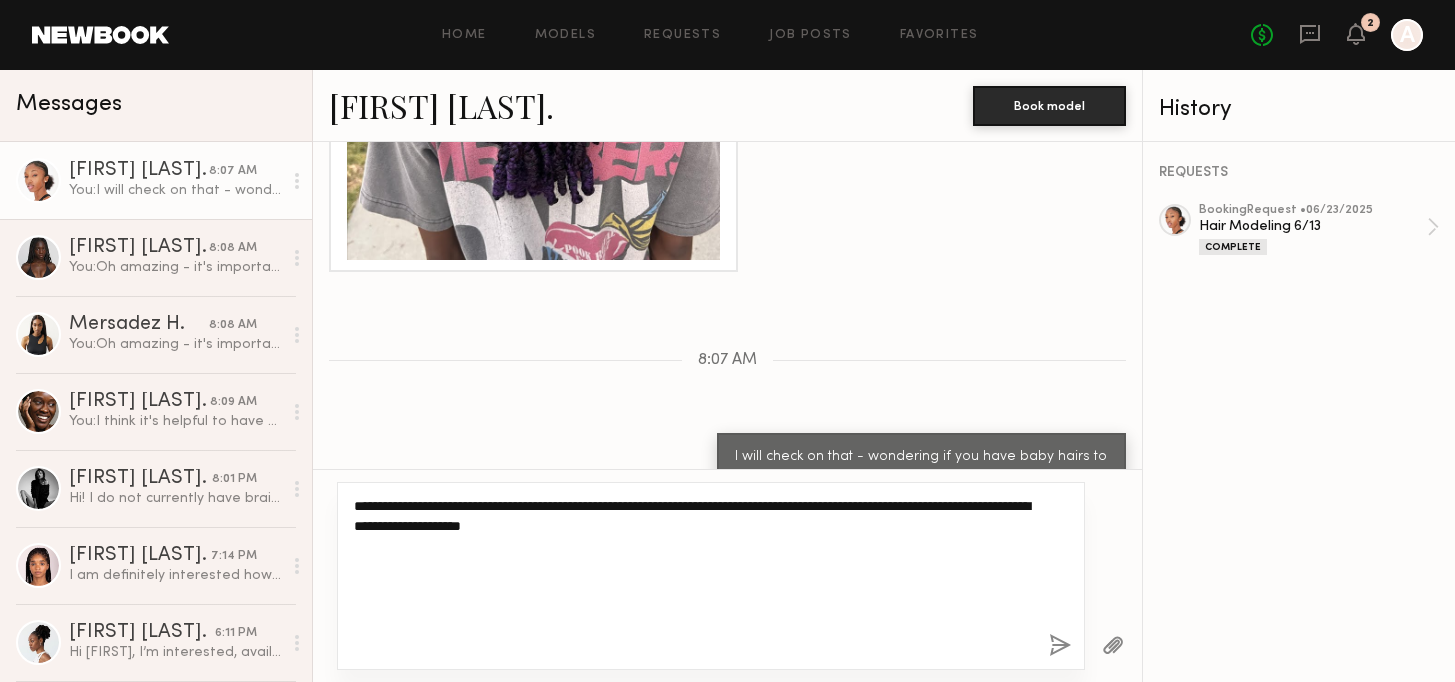 click on "**********" 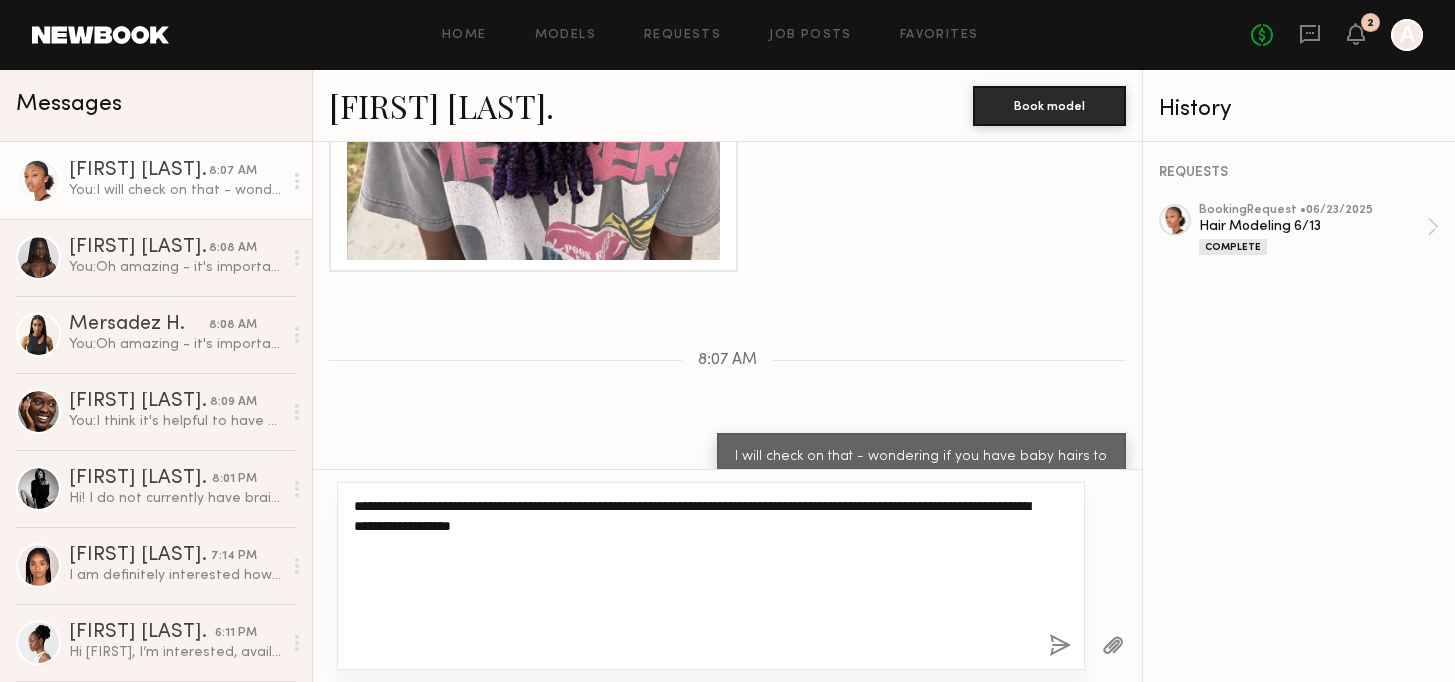 click on "**********" 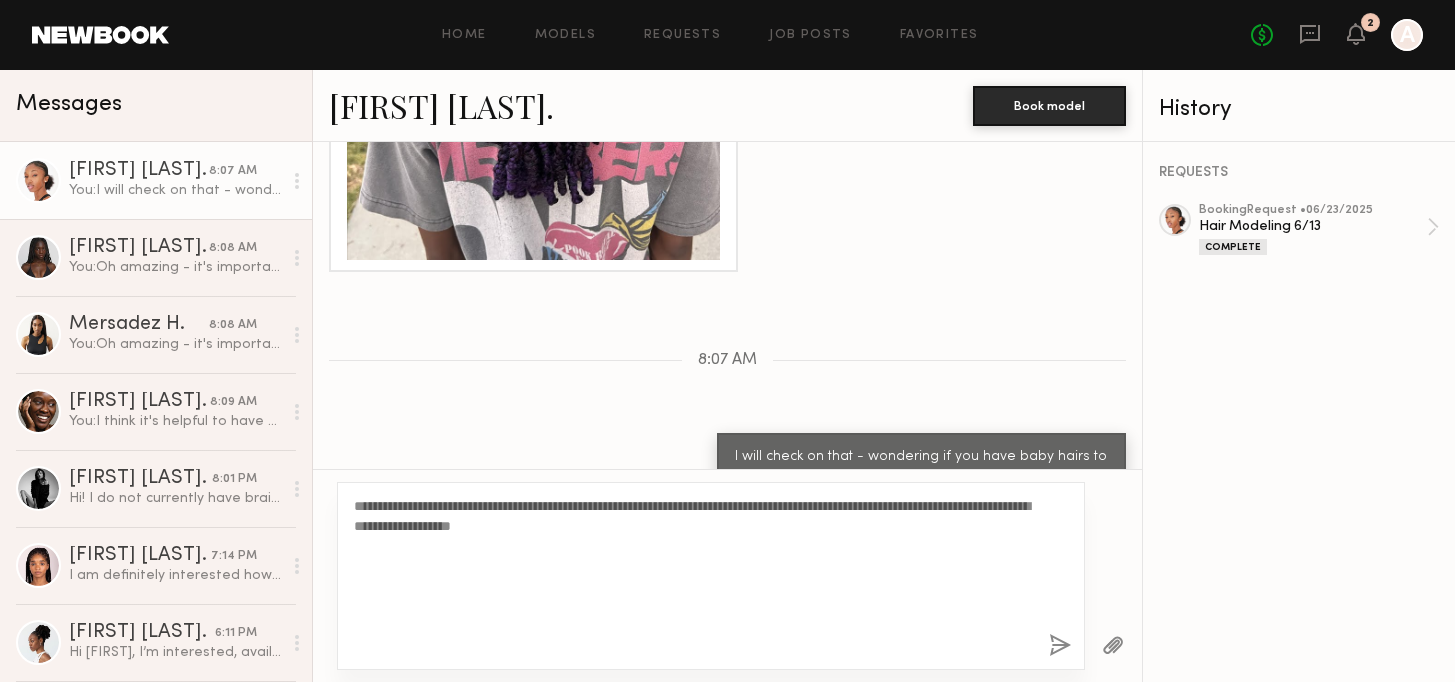 click 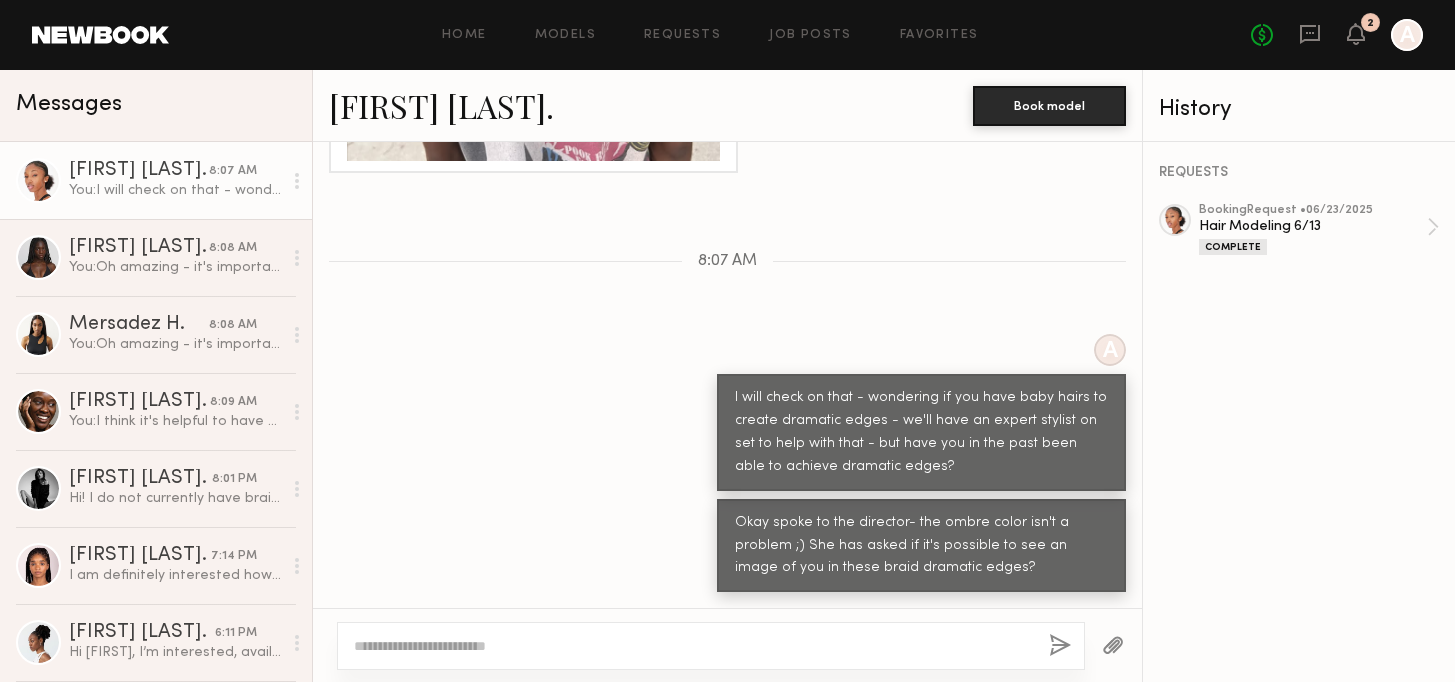scroll, scrollTop: 2330, scrollLeft: 0, axis: vertical 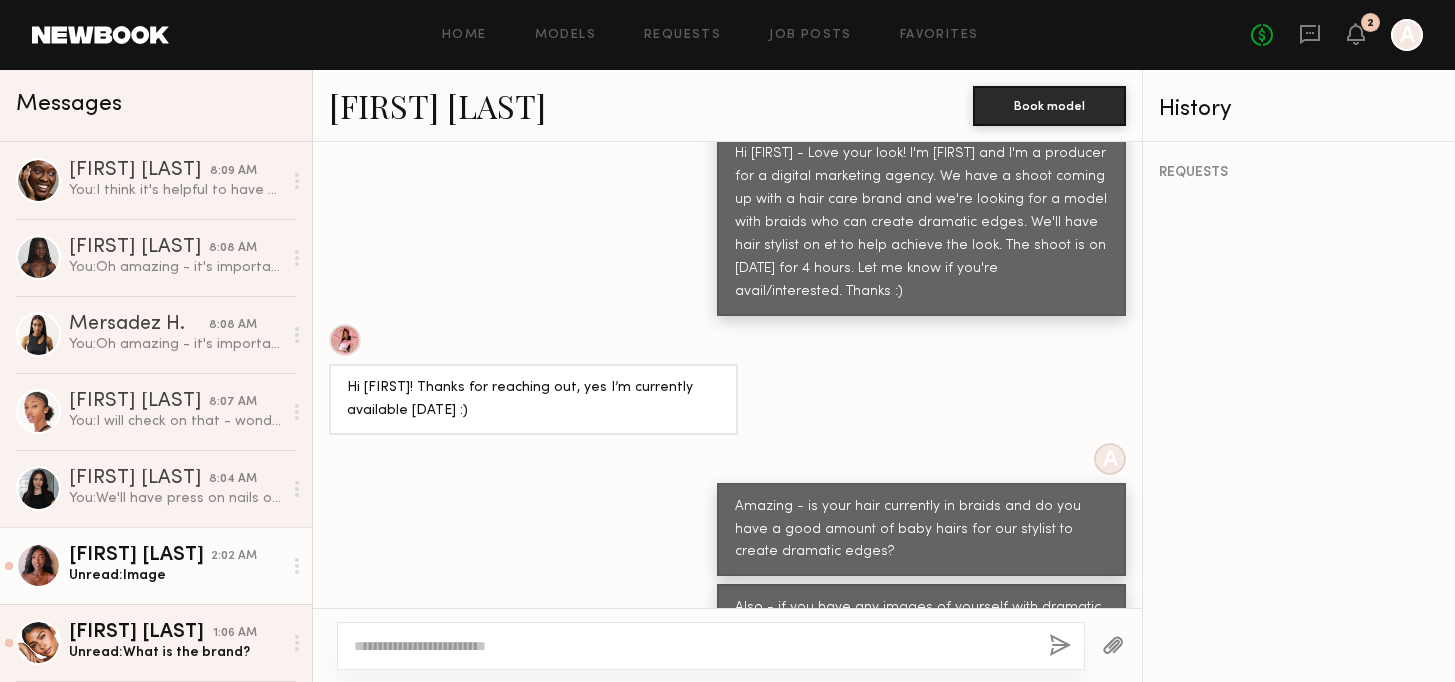 click on "Unread:  Image" 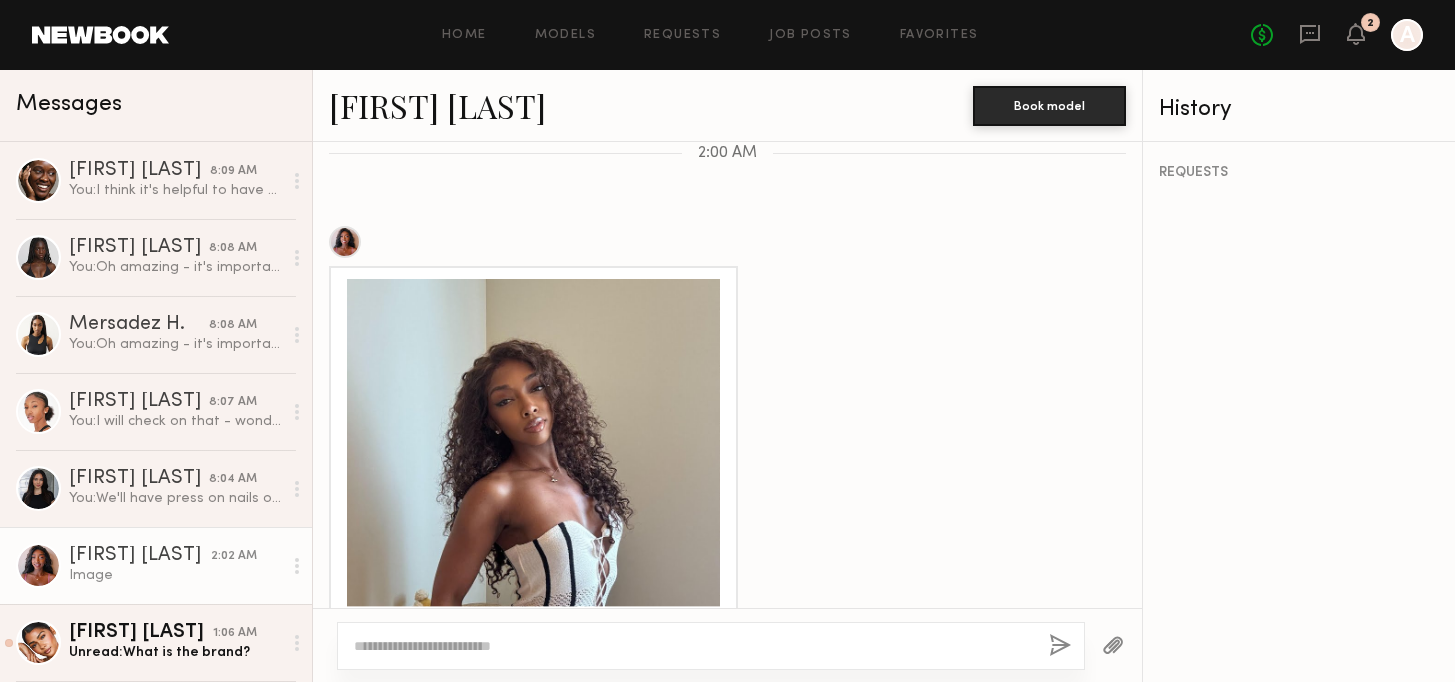scroll, scrollTop: 1683, scrollLeft: 0, axis: vertical 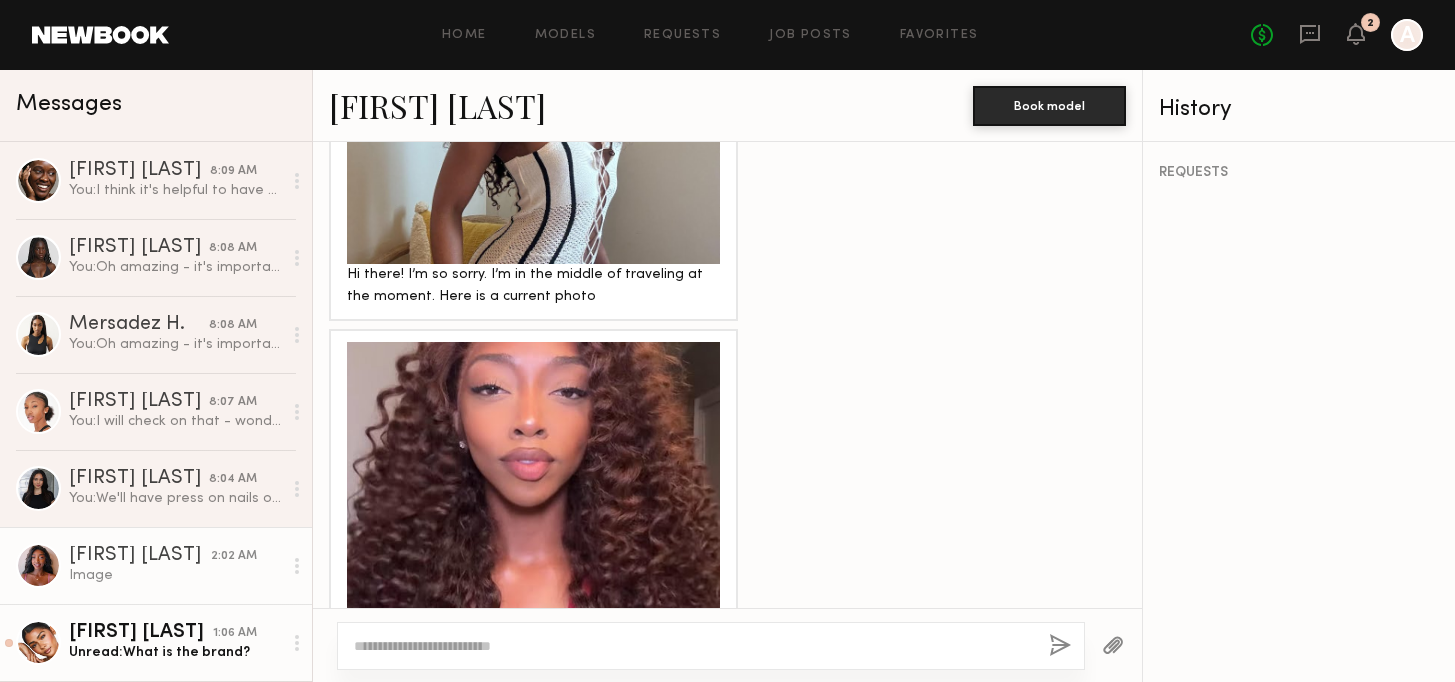 click on "Unread:  What is the brand?" 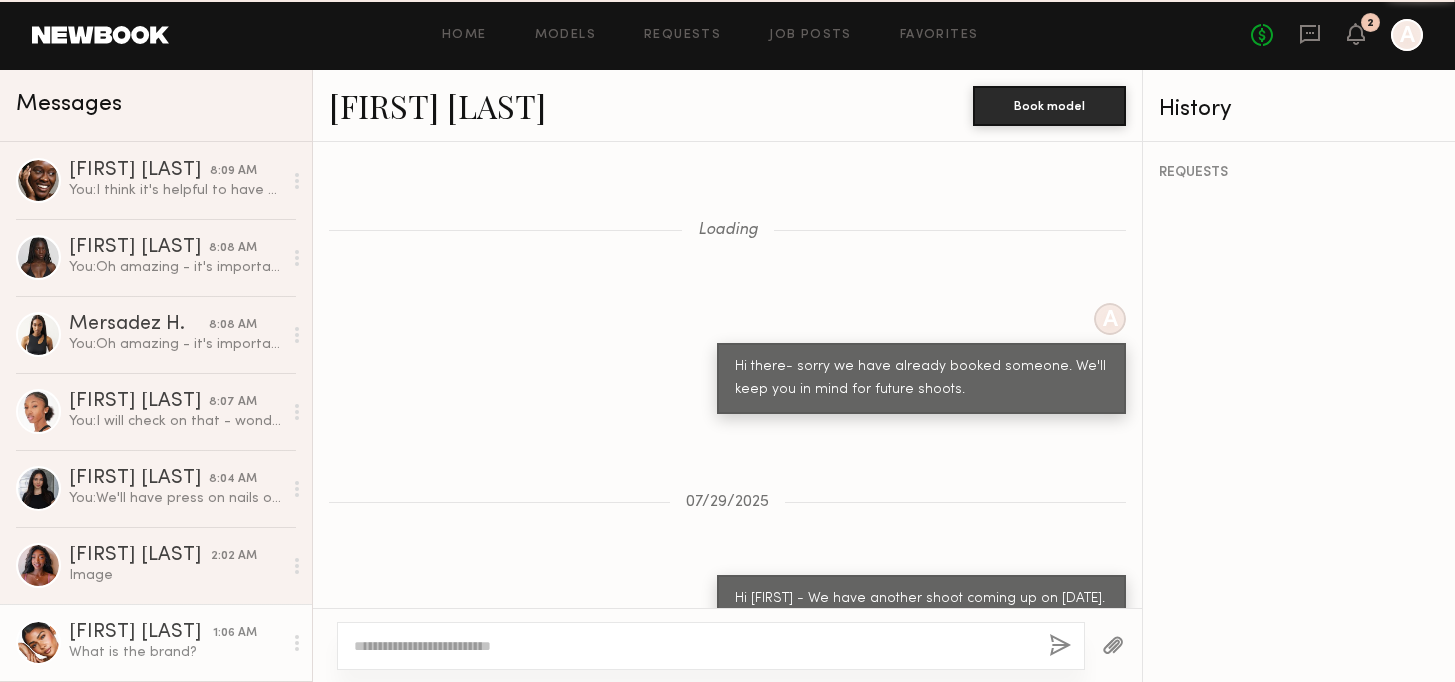 scroll, scrollTop: 1497, scrollLeft: 0, axis: vertical 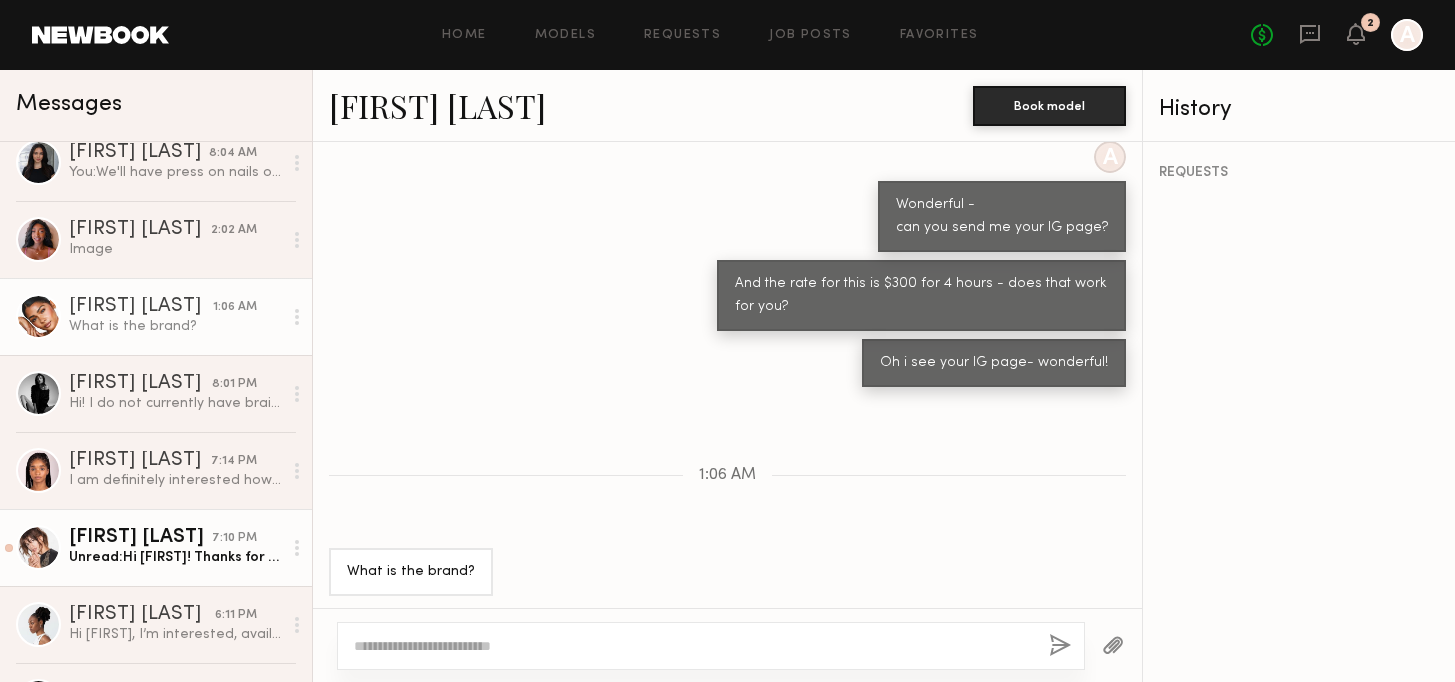 click on "Unread:  Hi Anne! Thanks for reaching out. My rate is usually $195 per hour for one year digital and social usage. Is there any wiggle room in the budget," 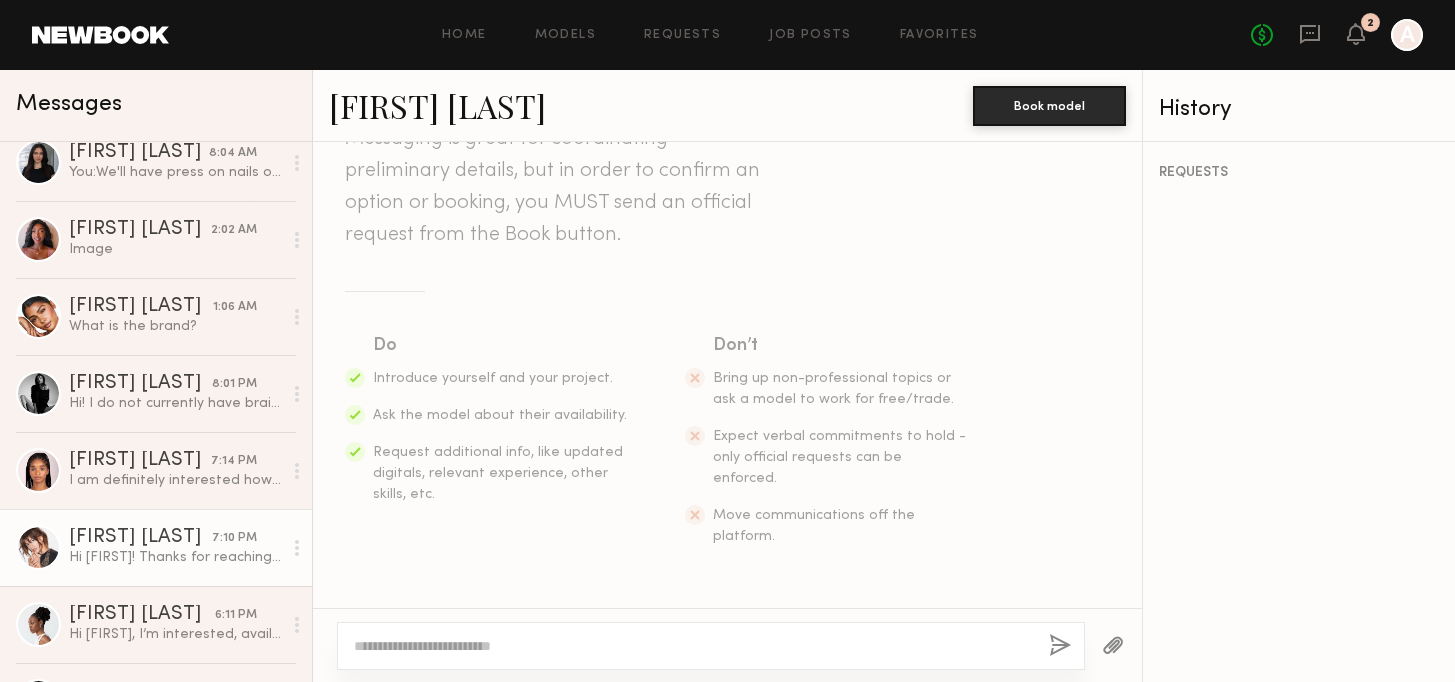 scroll, scrollTop: 0, scrollLeft: 0, axis: both 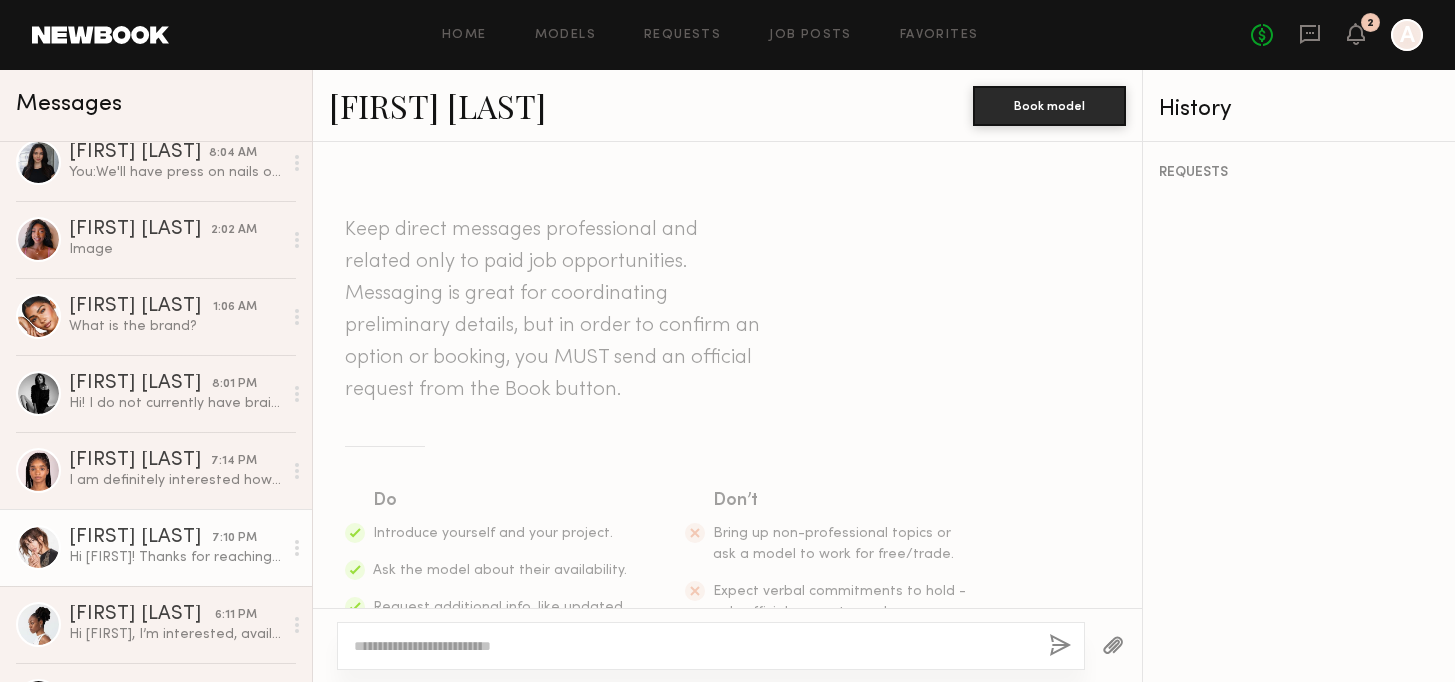 click on "Kristen J." 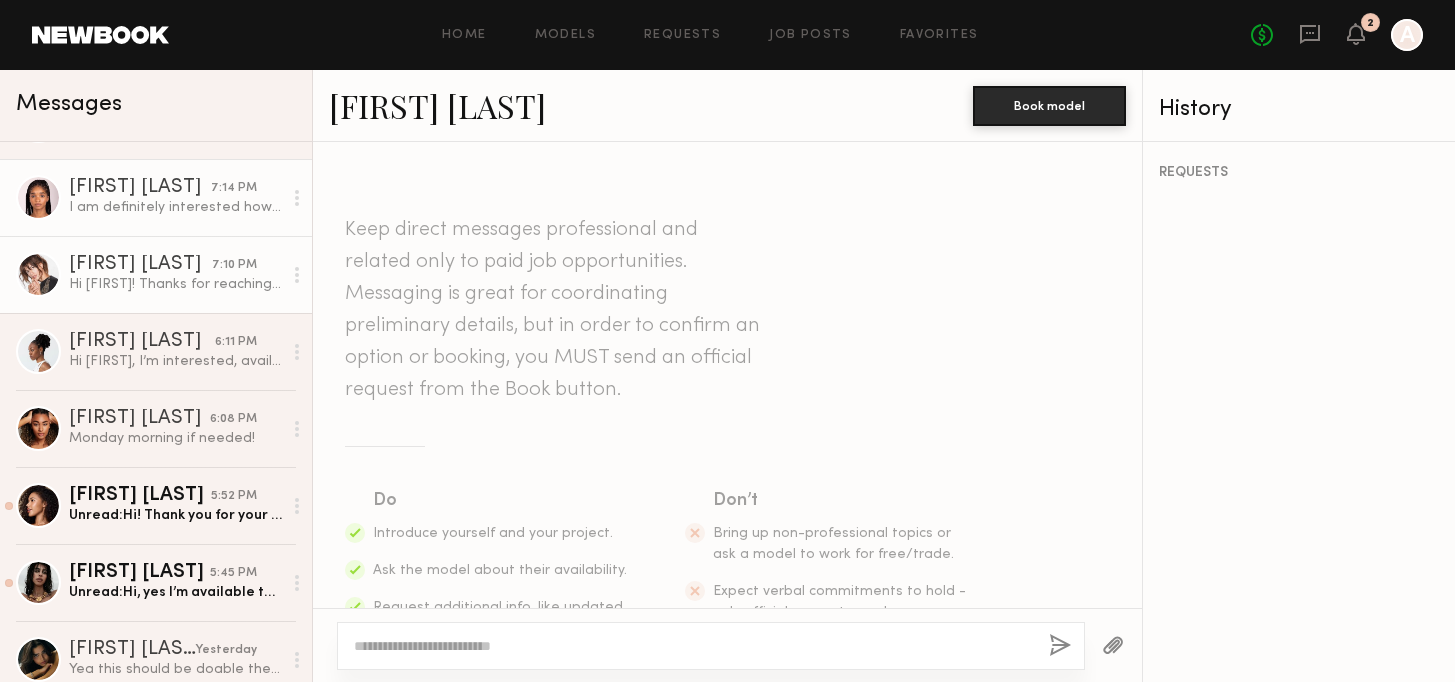 scroll, scrollTop: 602, scrollLeft: 0, axis: vertical 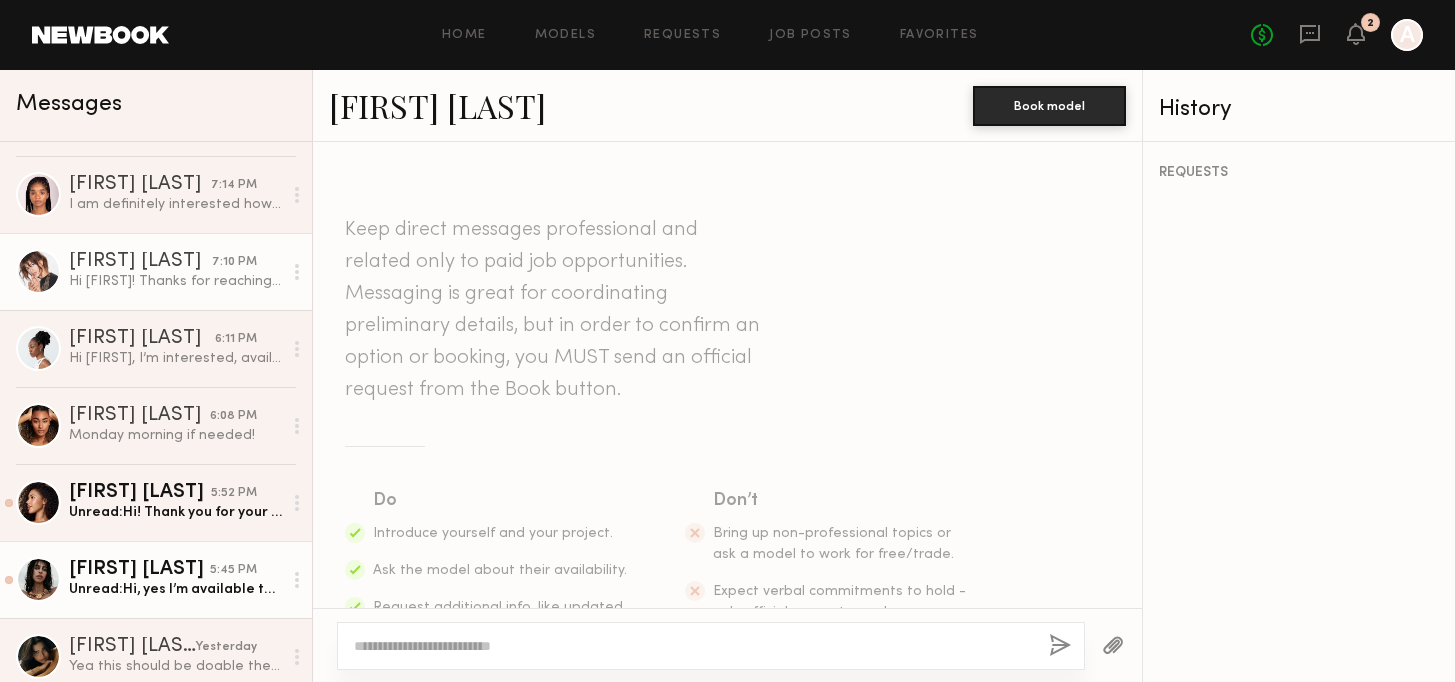 click on "Bella O." 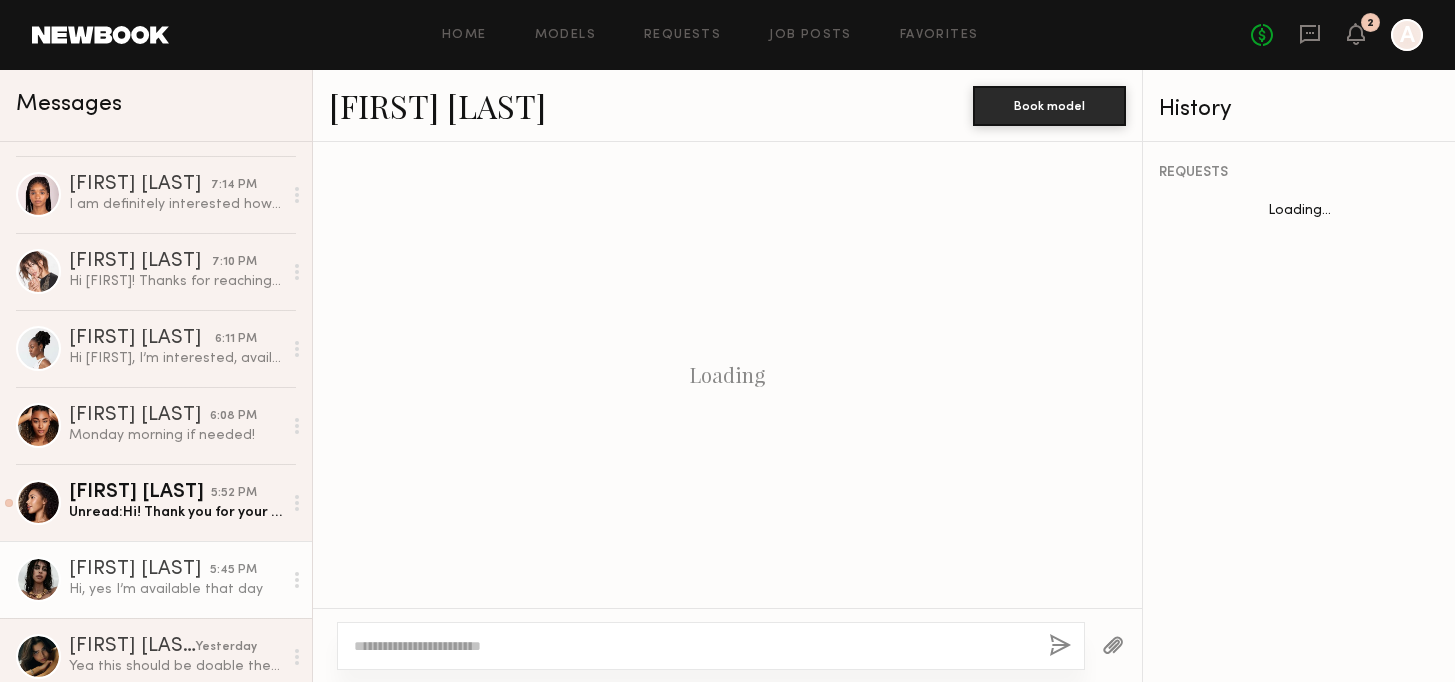 scroll, scrollTop: 500, scrollLeft: 0, axis: vertical 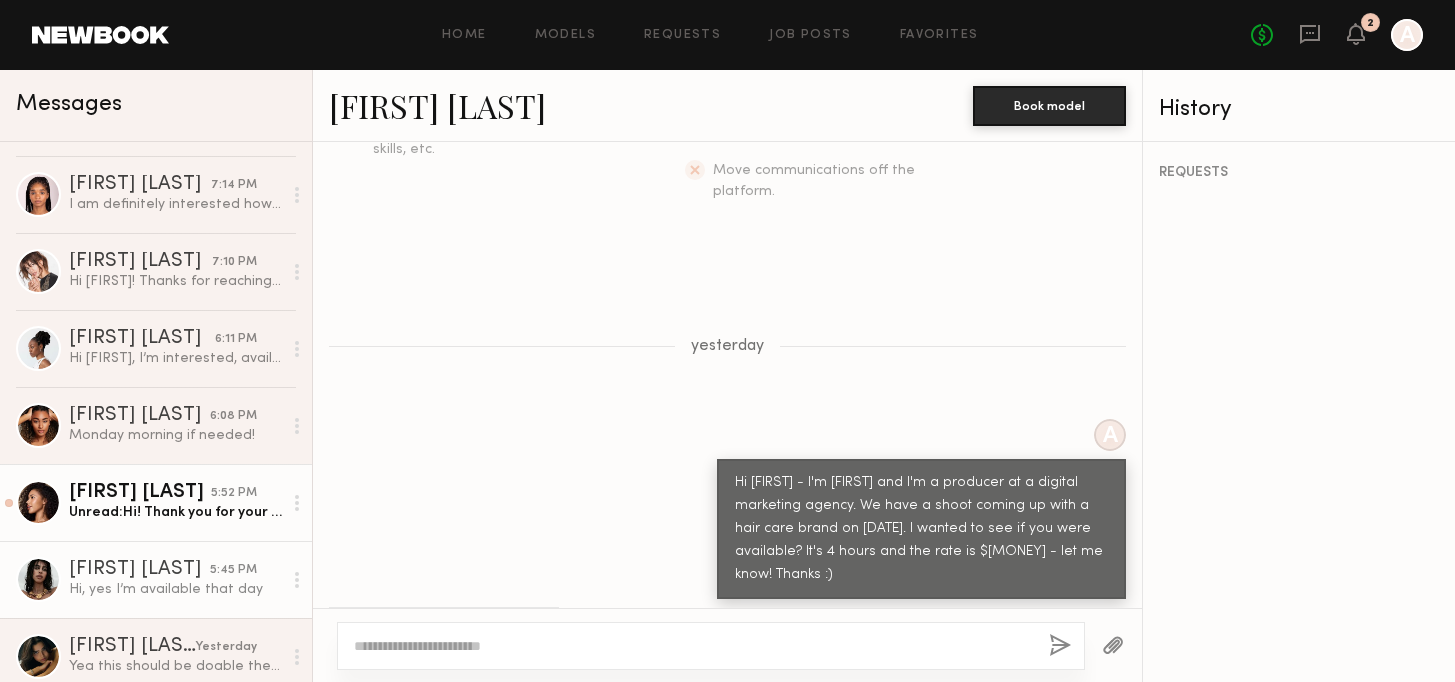 click on "Unread:  Hi! Thank you for your flexibility.
Do you know the time the 4 hour model is needed for. If it's in the morning I can make it happen for $400 but I'll have to finish by noon" 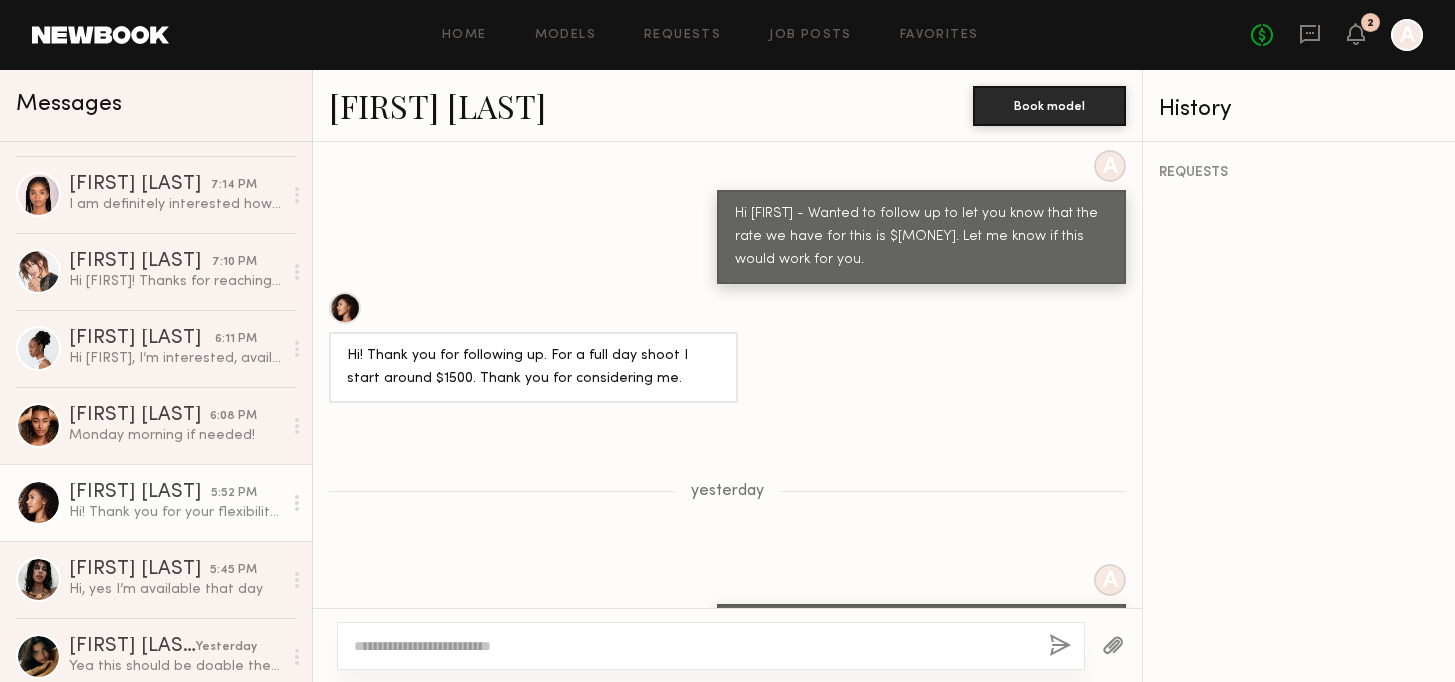 scroll, scrollTop: 1519, scrollLeft: 0, axis: vertical 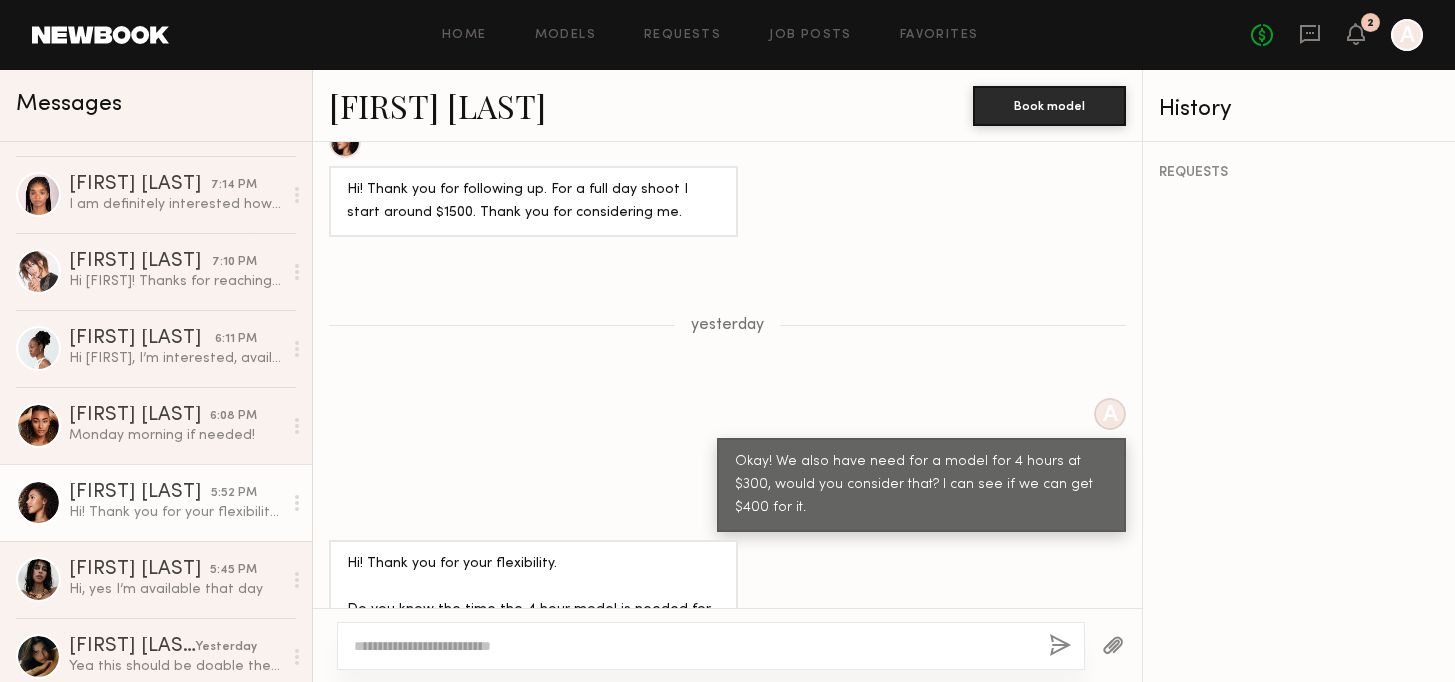 click on "Rachael E." 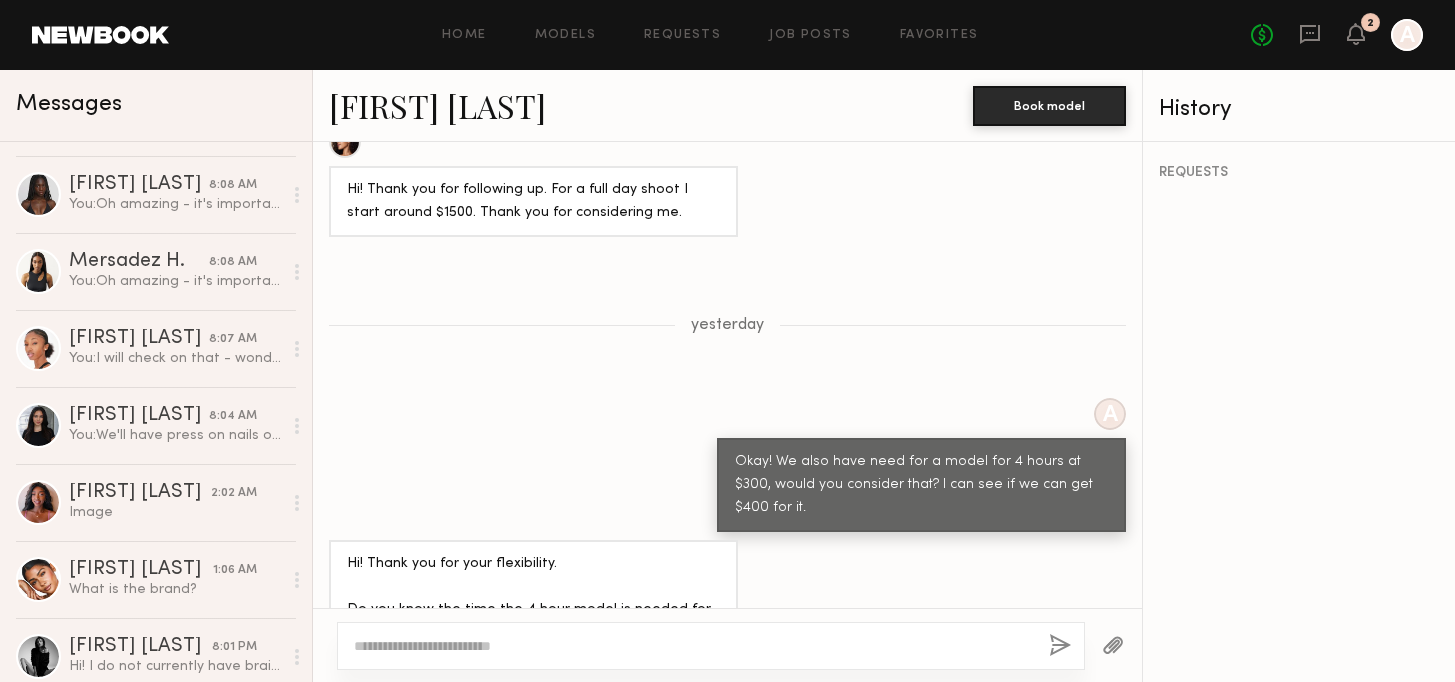 scroll, scrollTop: 0, scrollLeft: 0, axis: both 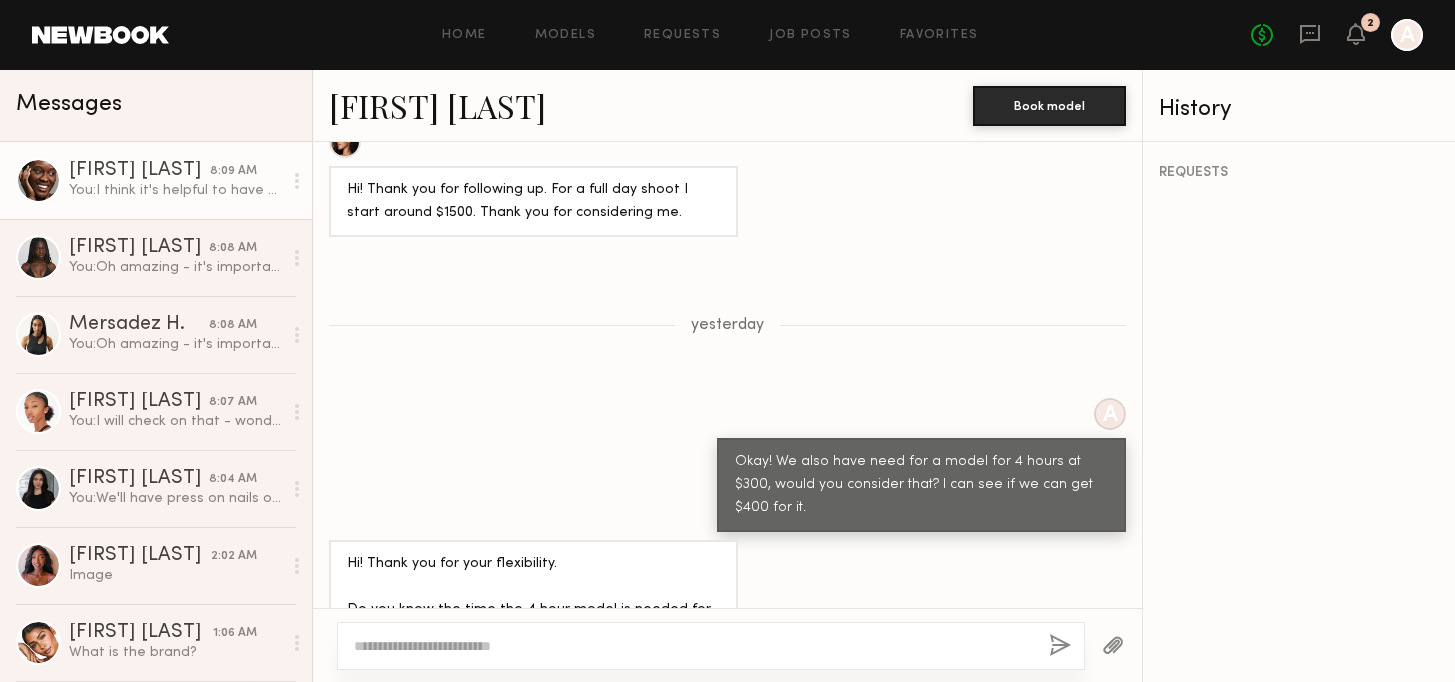 click on "Janelle C. 8:09 AM You:  I think it's helpful to have a lot of baby hairs - and I see a few for you. I'll check with my director! Have you ever had dramatic edges and have any pics you can share?" 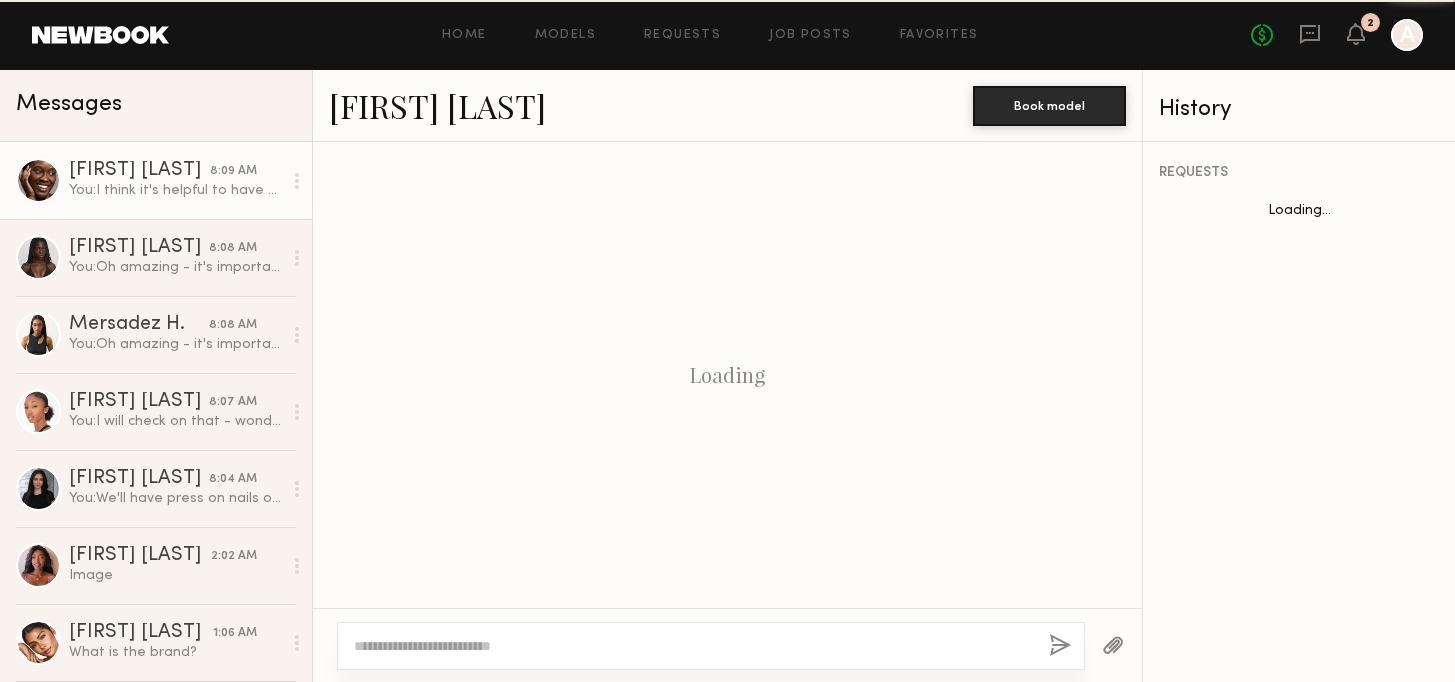 scroll, scrollTop: 2162, scrollLeft: 0, axis: vertical 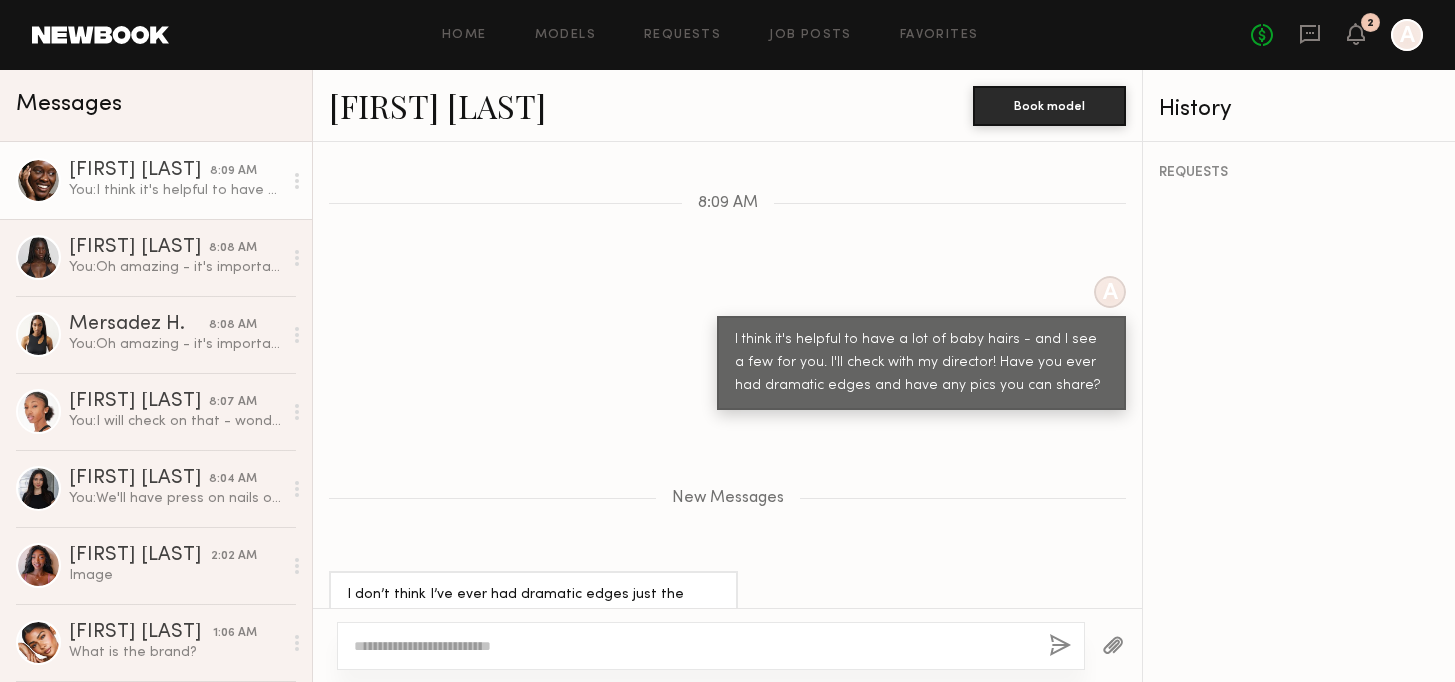 click on "[FIRST] [LAST]" 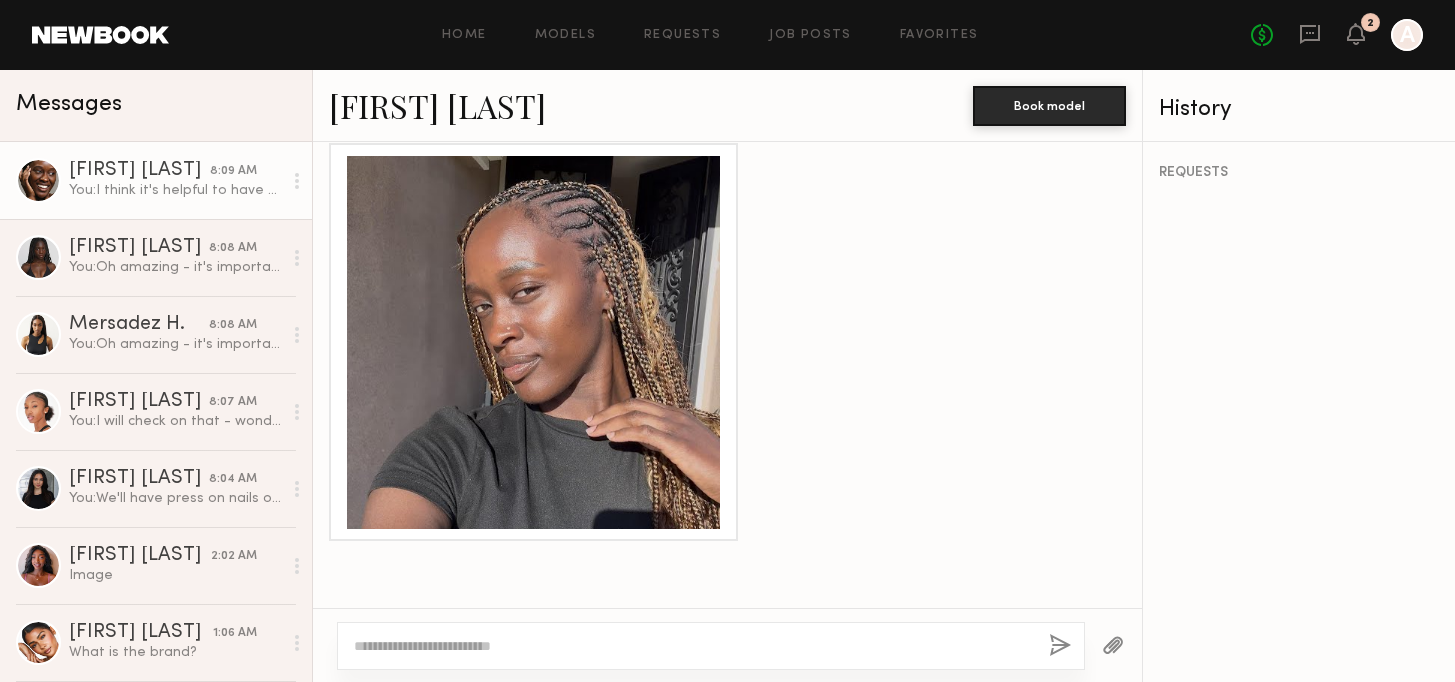 scroll, scrollTop: 1731, scrollLeft: 0, axis: vertical 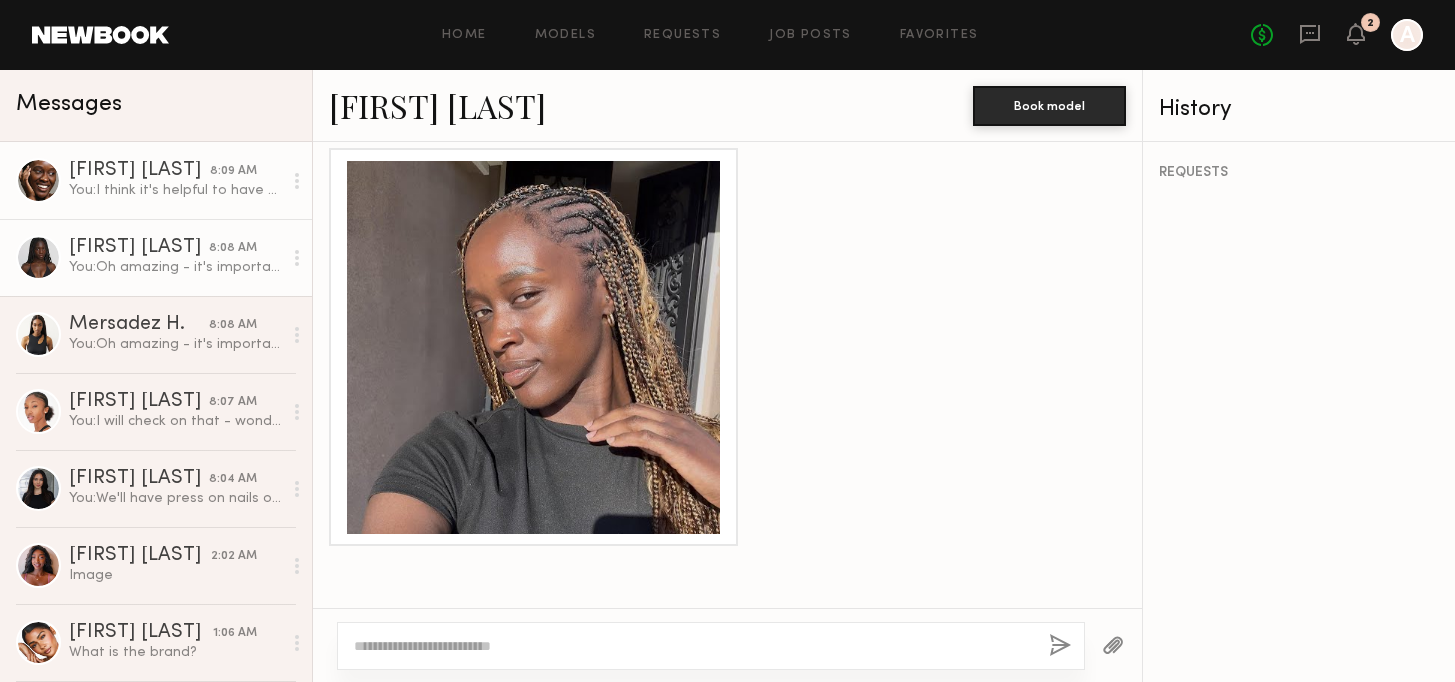 click on "You:  Oh amazing - it's important for this asset that we can achieve dramatic edges on set - we'll have a hair stylist as I mentioned. Do you have any images you can share with me of dramatic edges you've had in the past?" 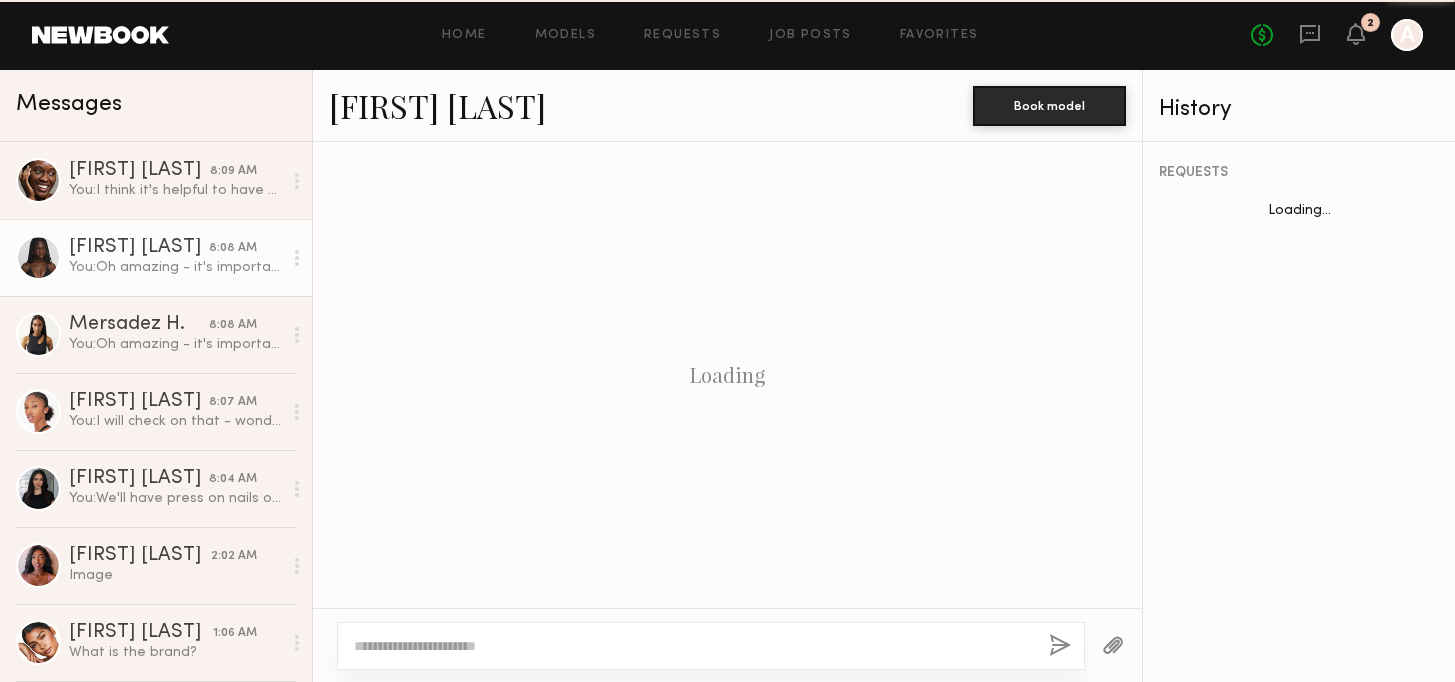 scroll, scrollTop: 885, scrollLeft: 0, axis: vertical 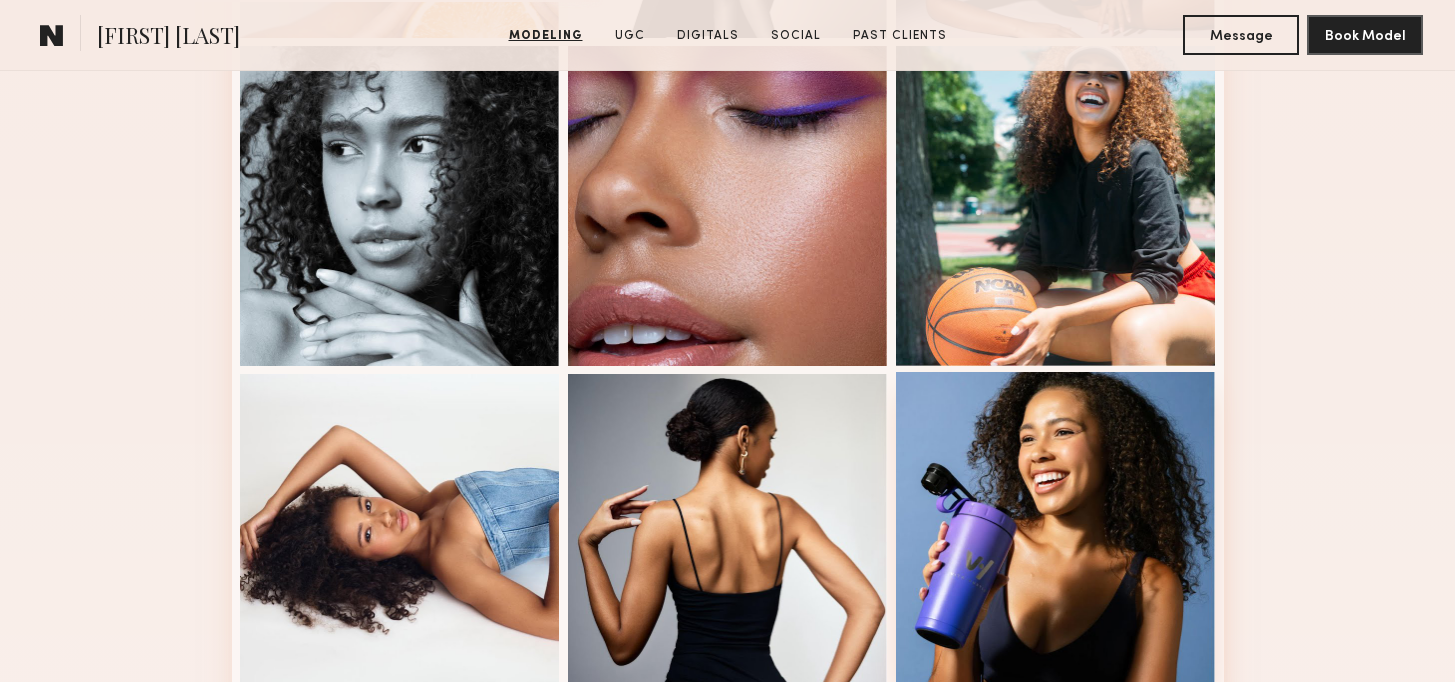 click at bounding box center (1056, 532) 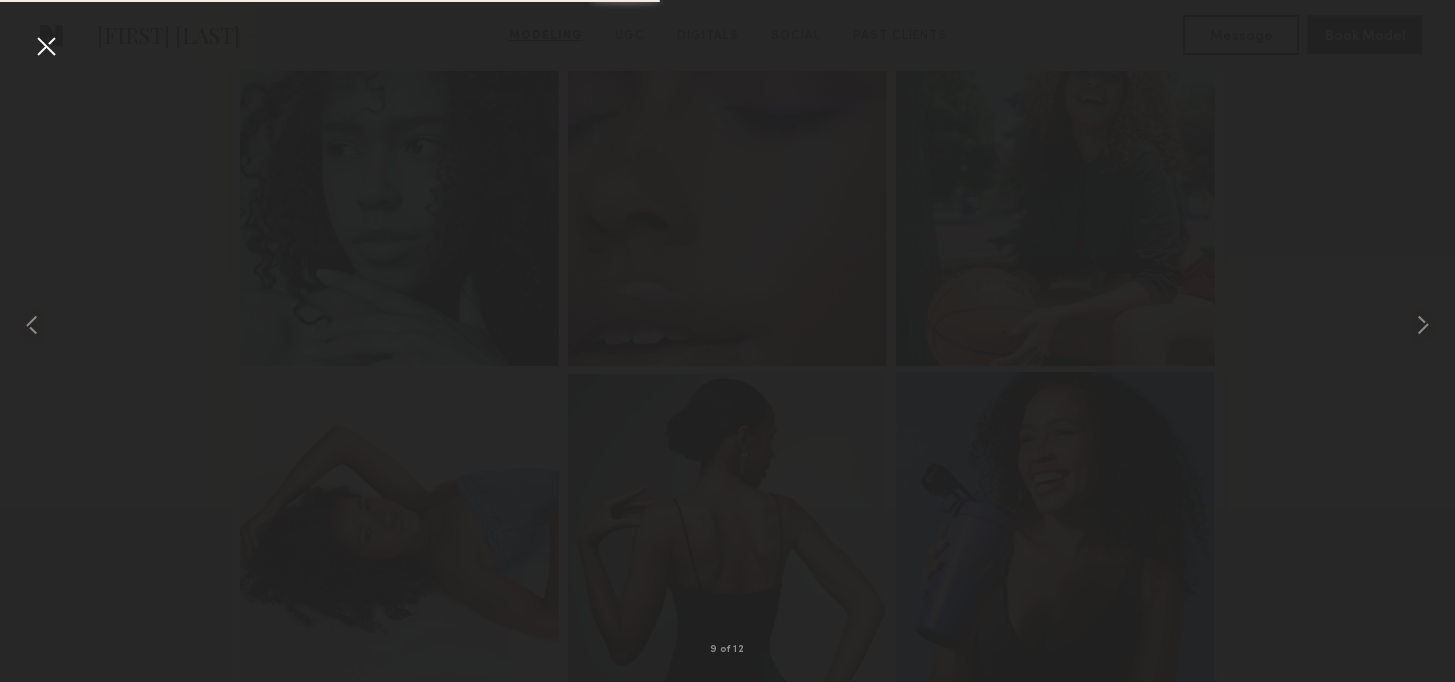 scroll, scrollTop: 876, scrollLeft: 0, axis: vertical 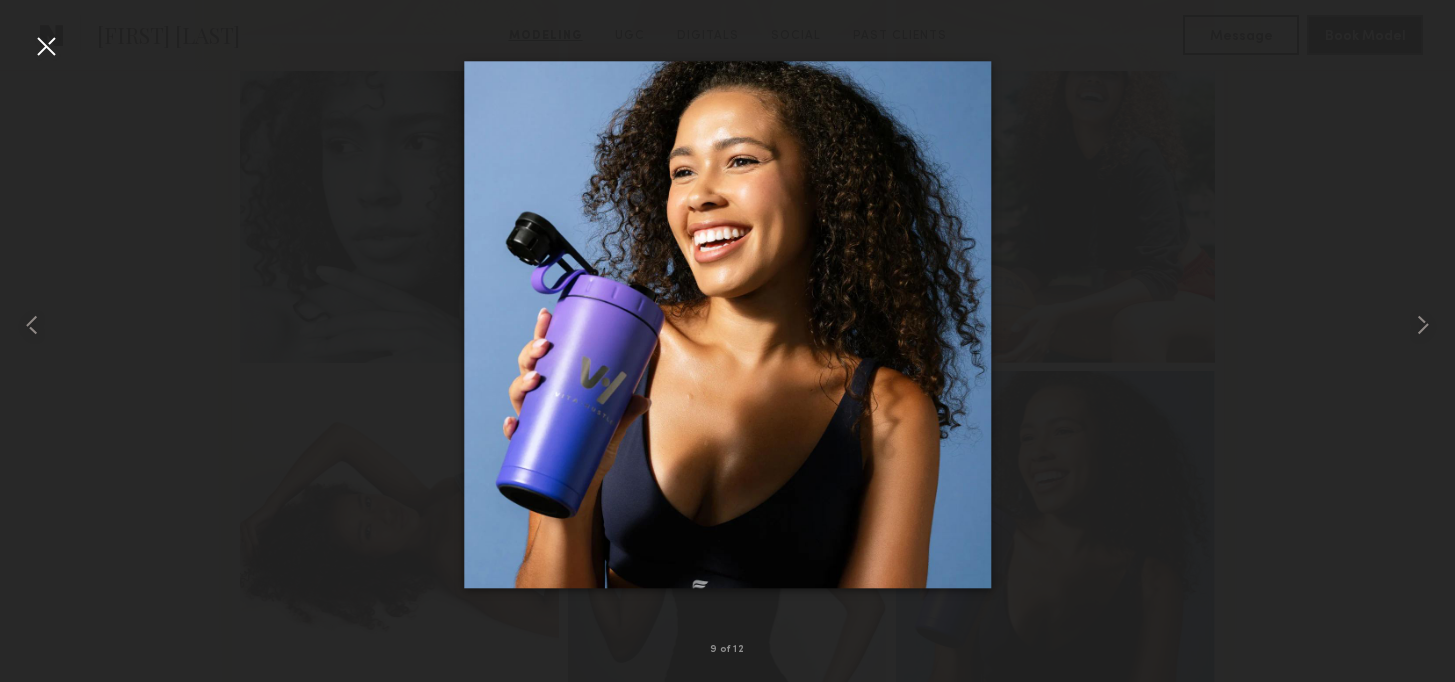 click at bounding box center [46, 46] 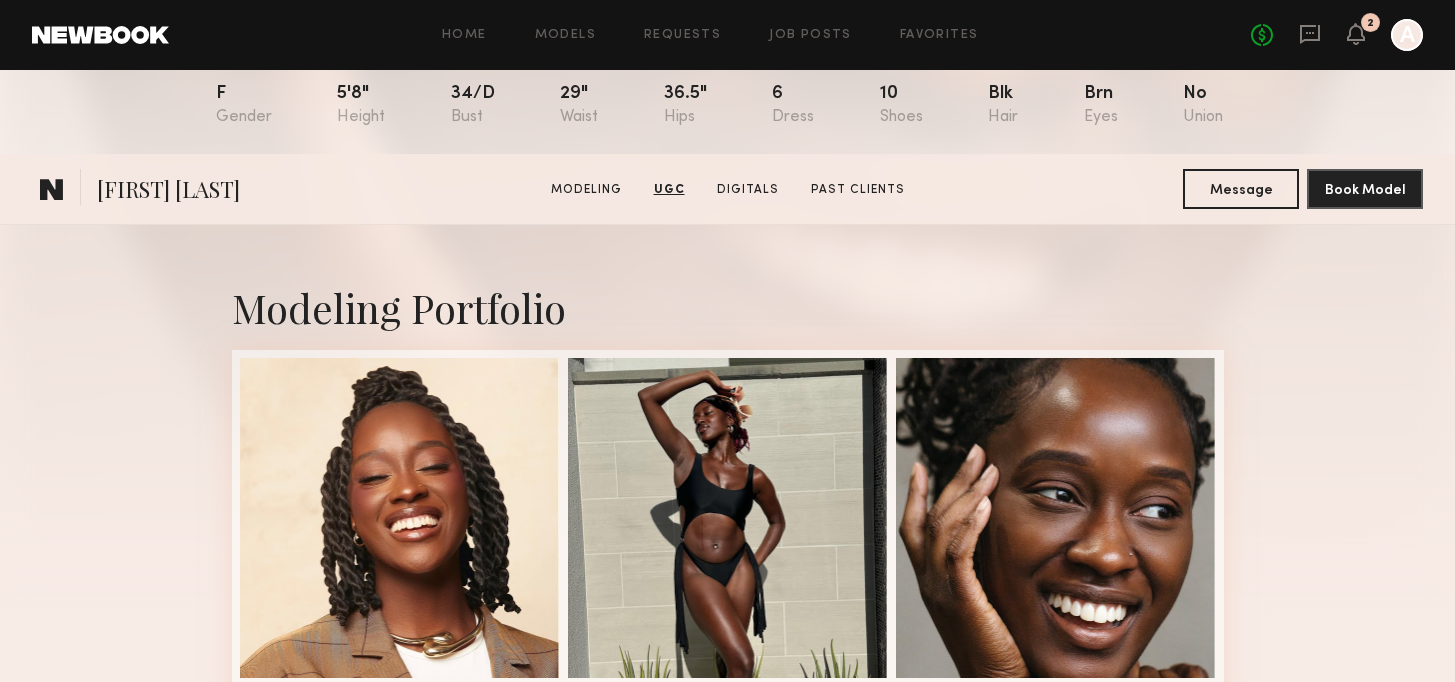scroll, scrollTop: 0, scrollLeft: 0, axis: both 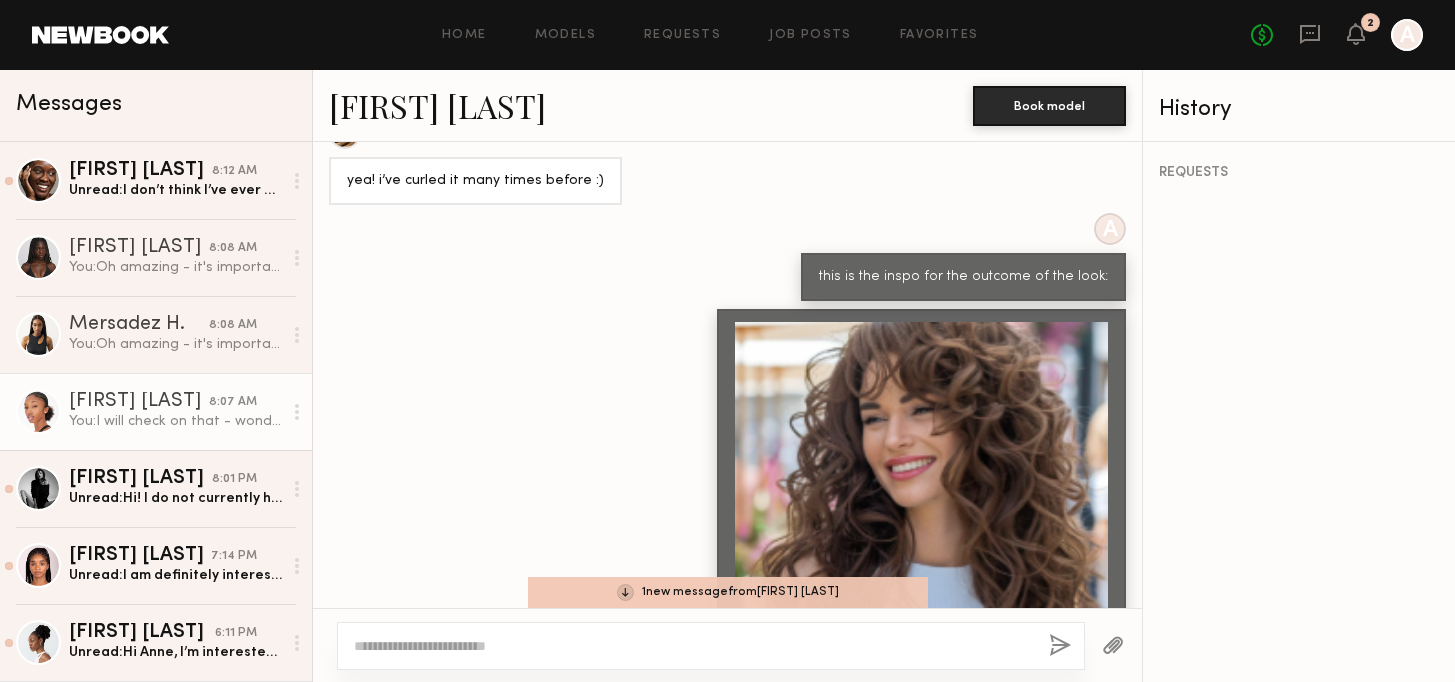 click on "[FIRST] [LAST]" 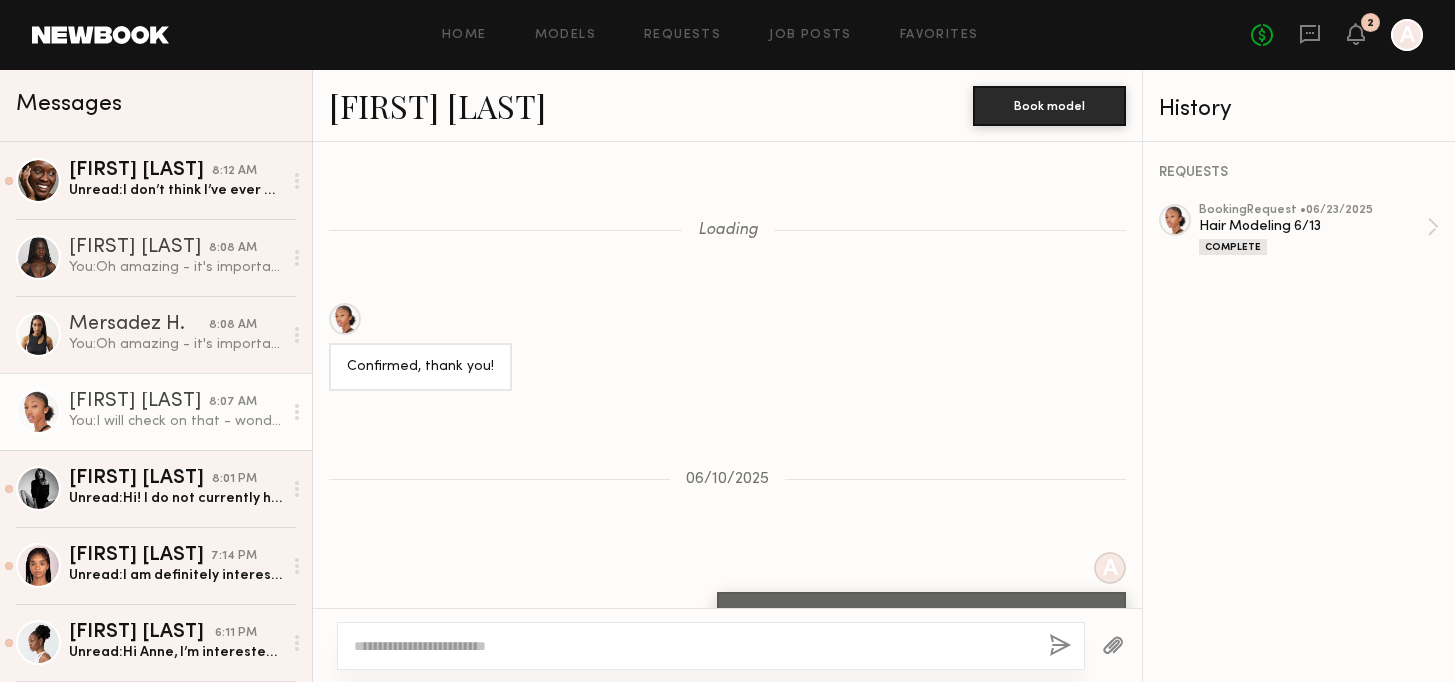 scroll, scrollTop: 2046, scrollLeft: 0, axis: vertical 